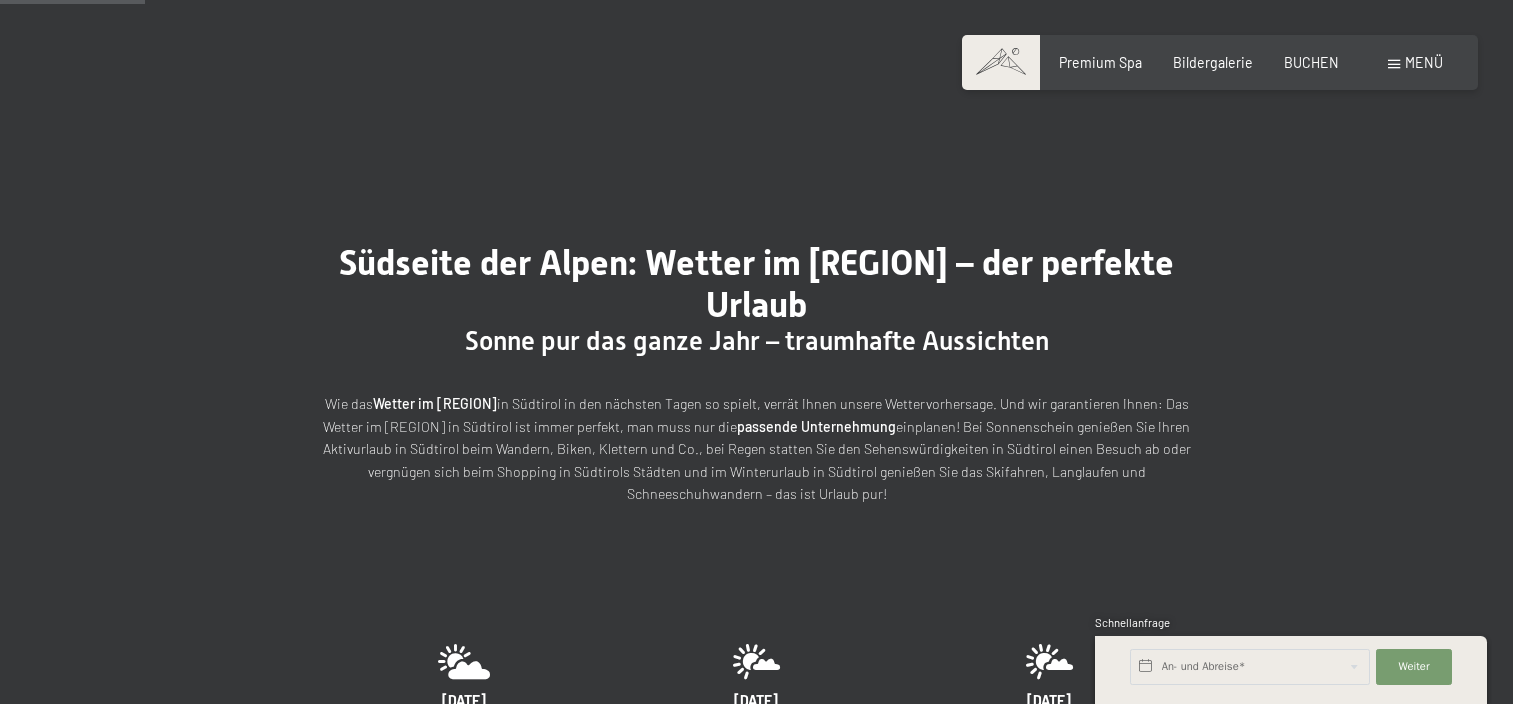 scroll, scrollTop: 637, scrollLeft: 0, axis: vertical 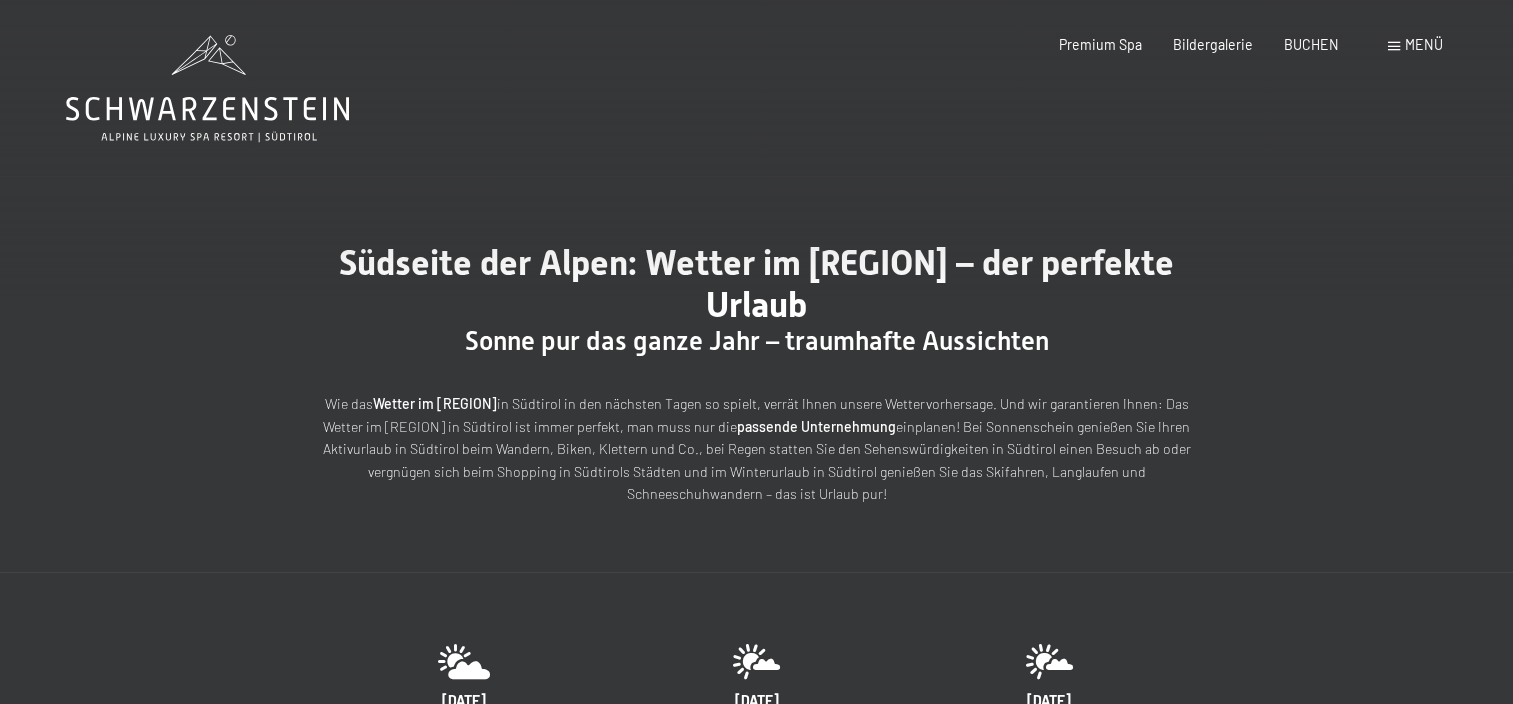 click on "Menü" at bounding box center (1415, 45) 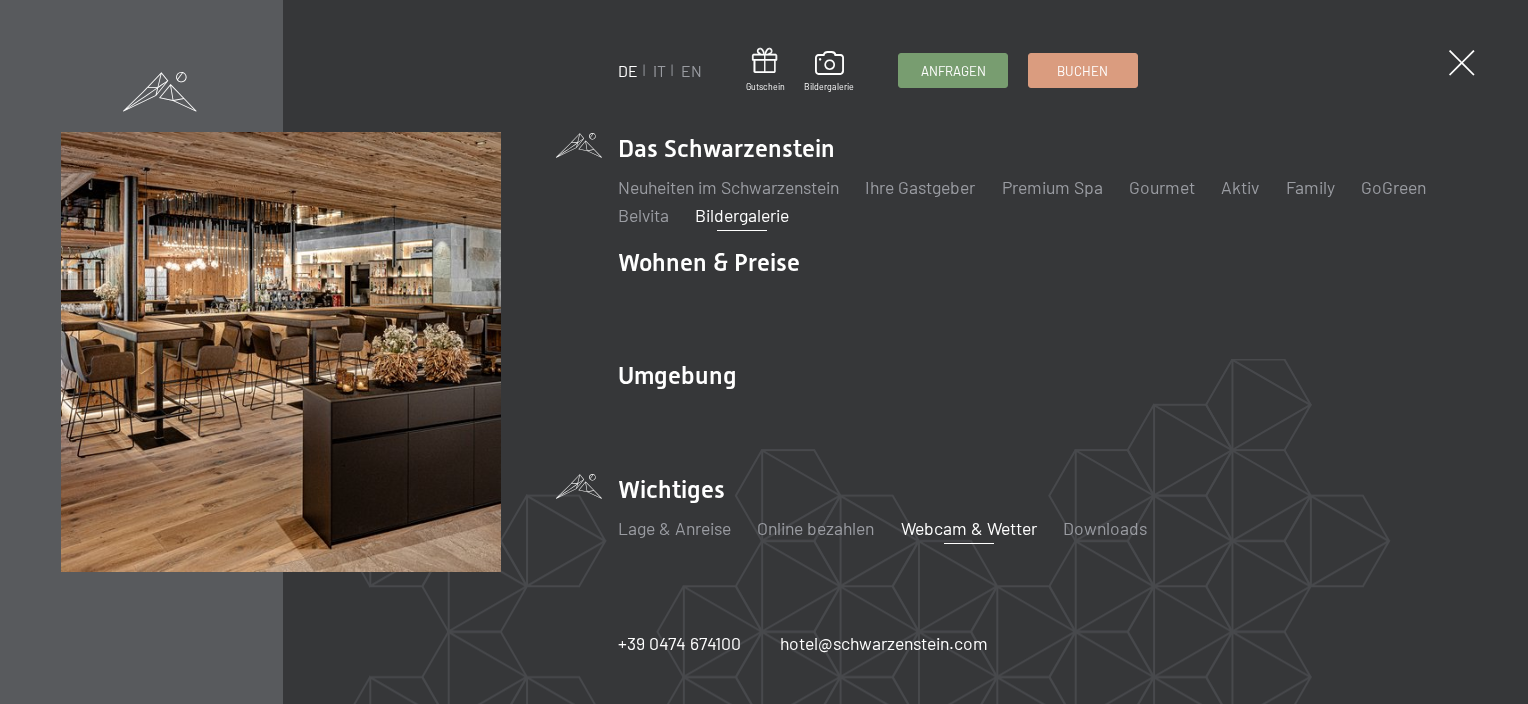 click on "Bildergalerie" at bounding box center (742, 215) 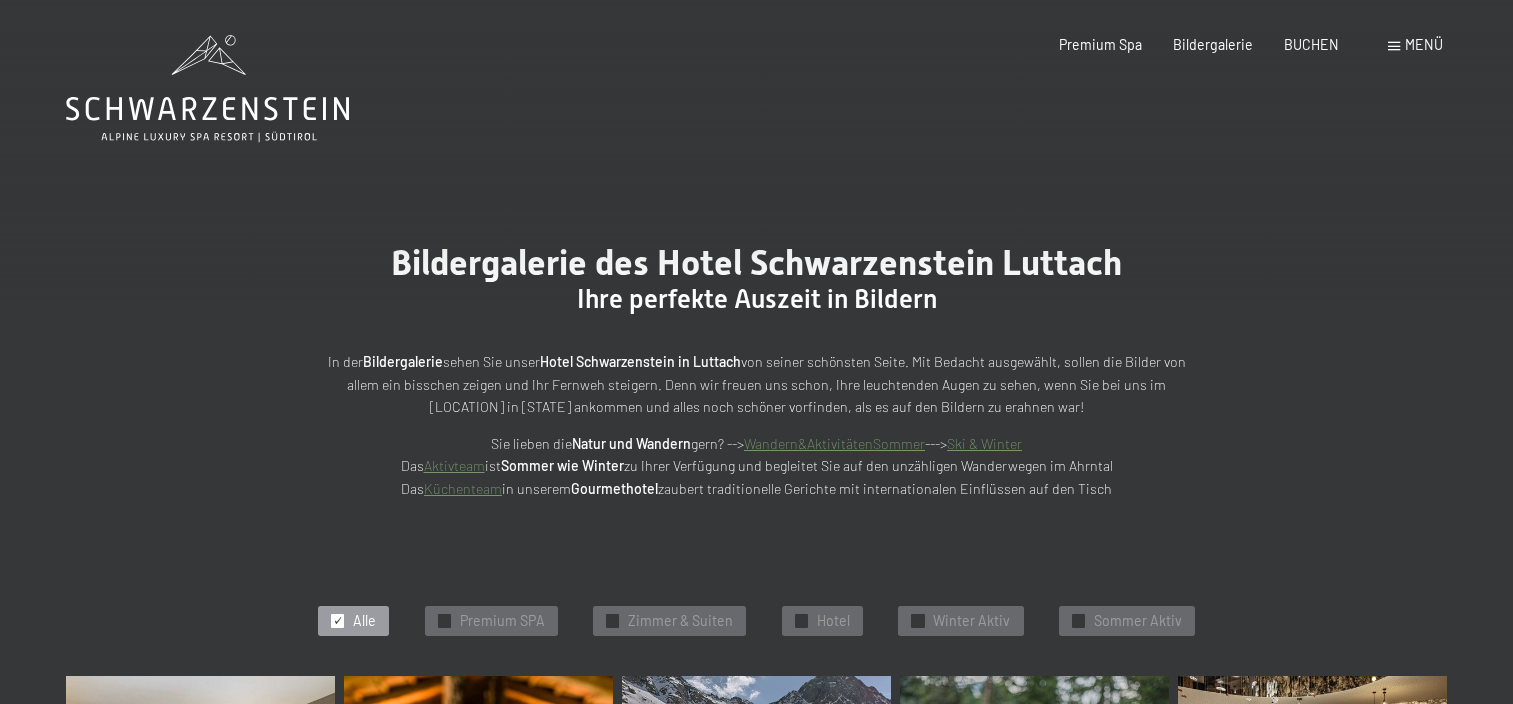 scroll, scrollTop: 0, scrollLeft: 0, axis: both 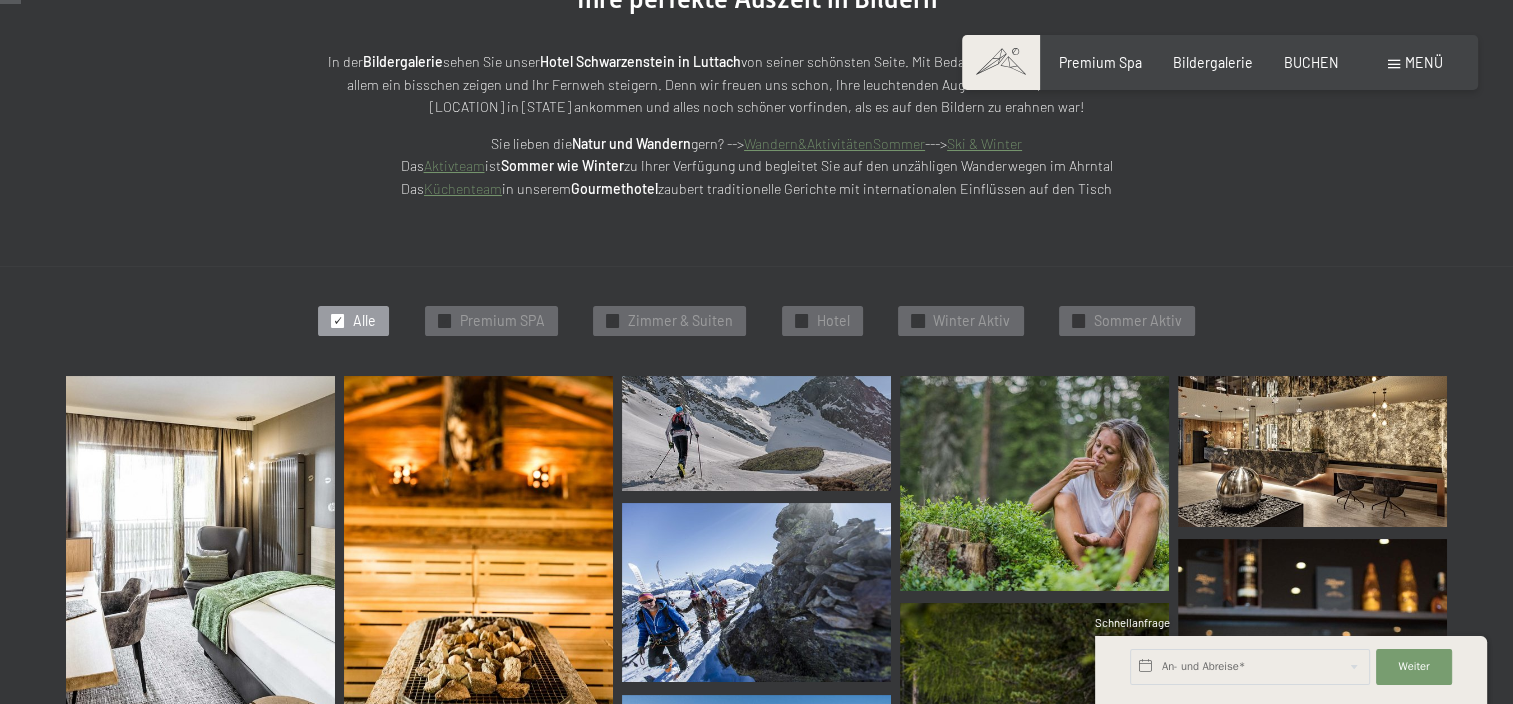 click on "Sommer Aktiv" at bounding box center [1138, 321] 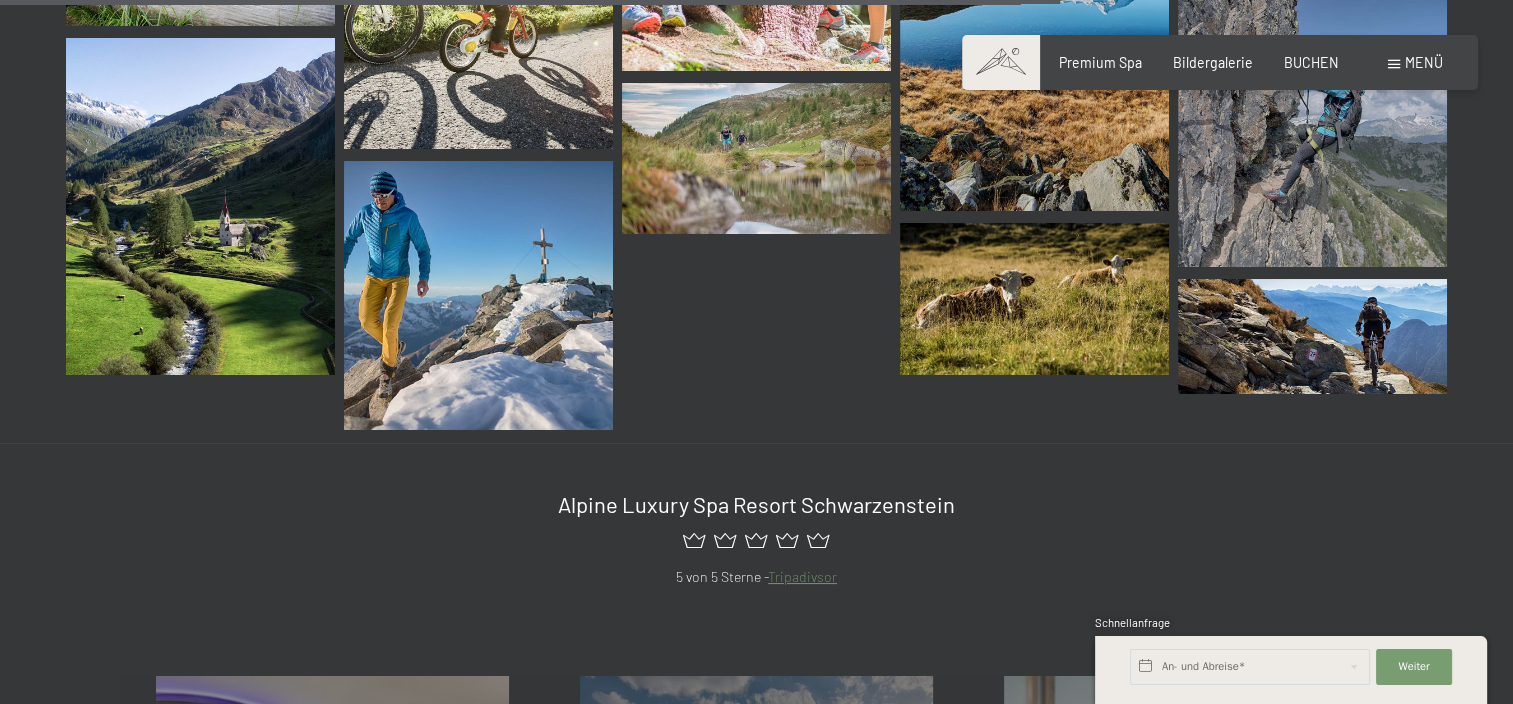 scroll, scrollTop: 2726, scrollLeft: 0, axis: vertical 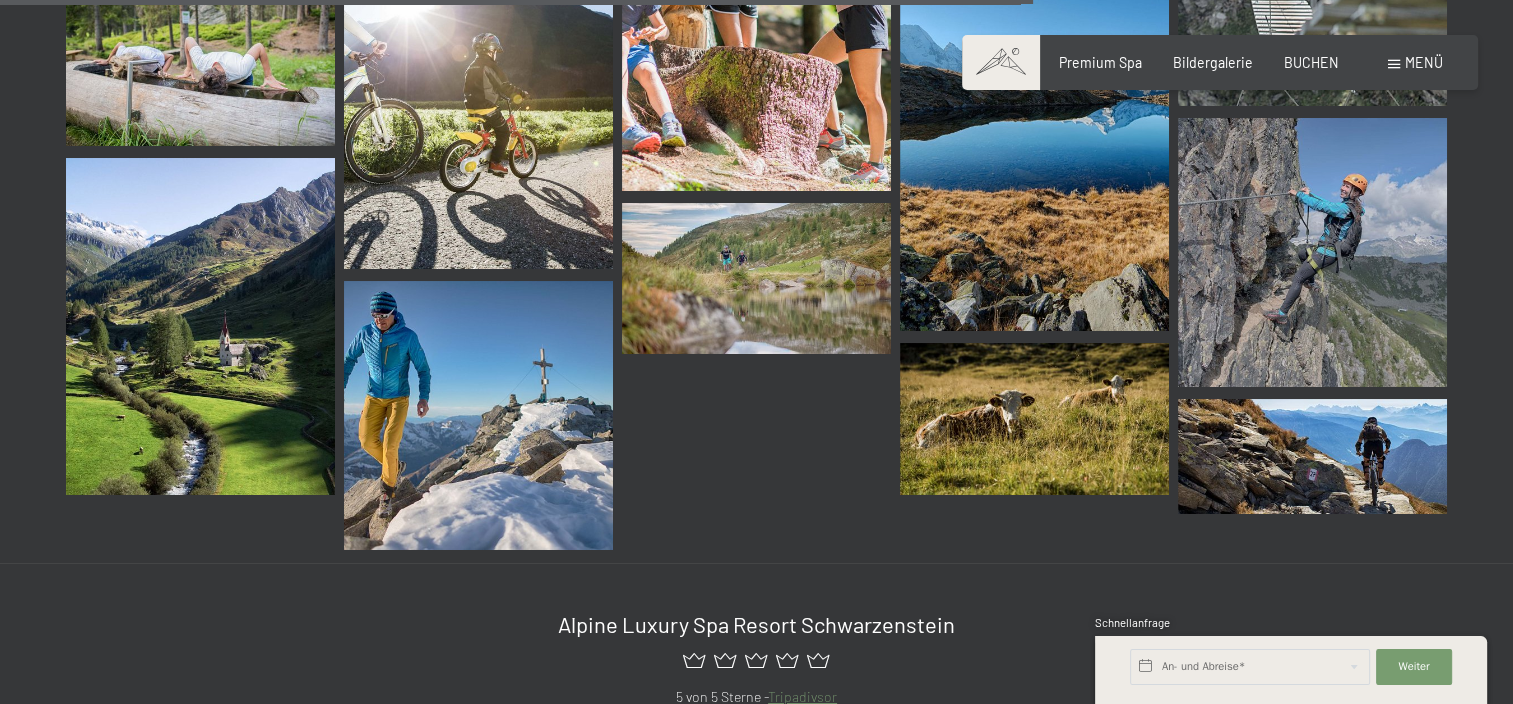 click on "Menü" at bounding box center [1424, 62] 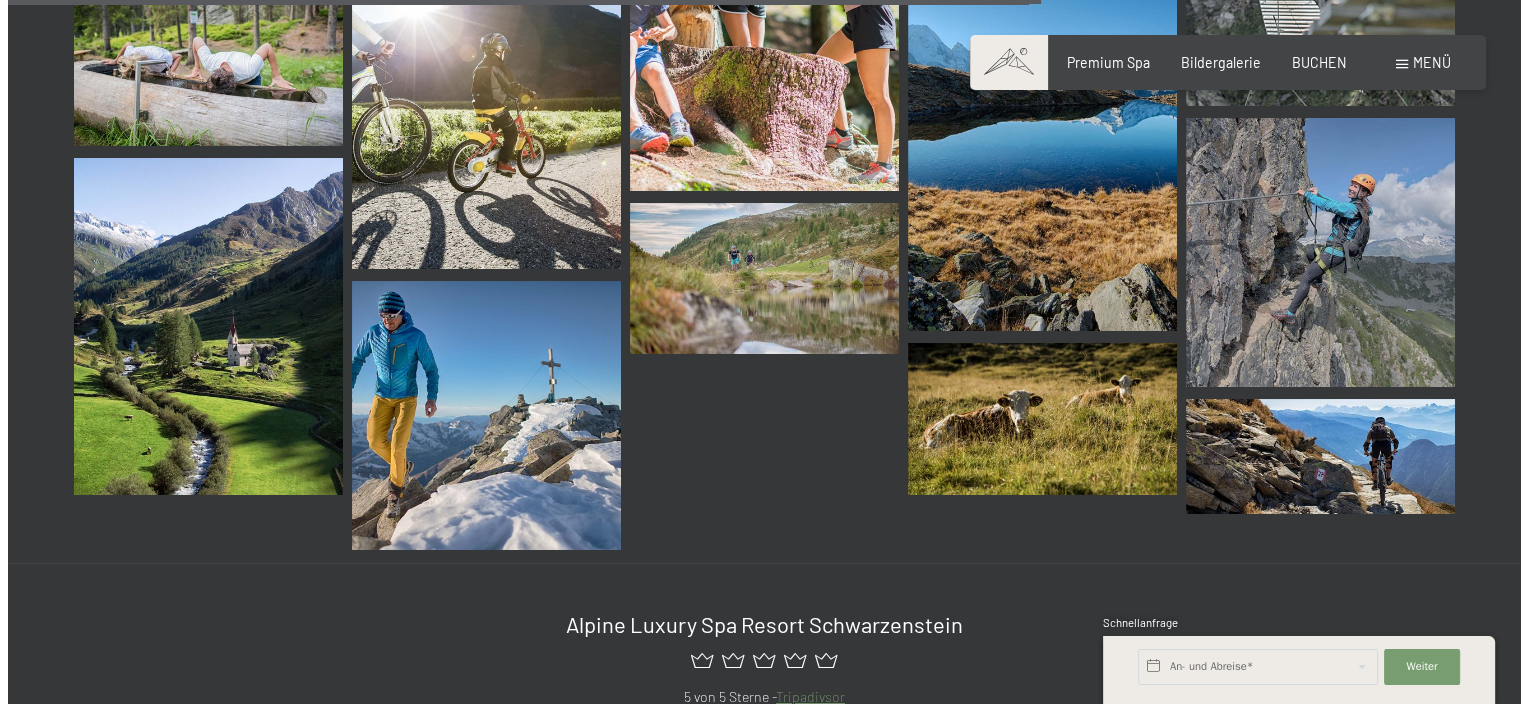 scroll, scrollTop: 2748, scrollLeft: 0, axis: vertical 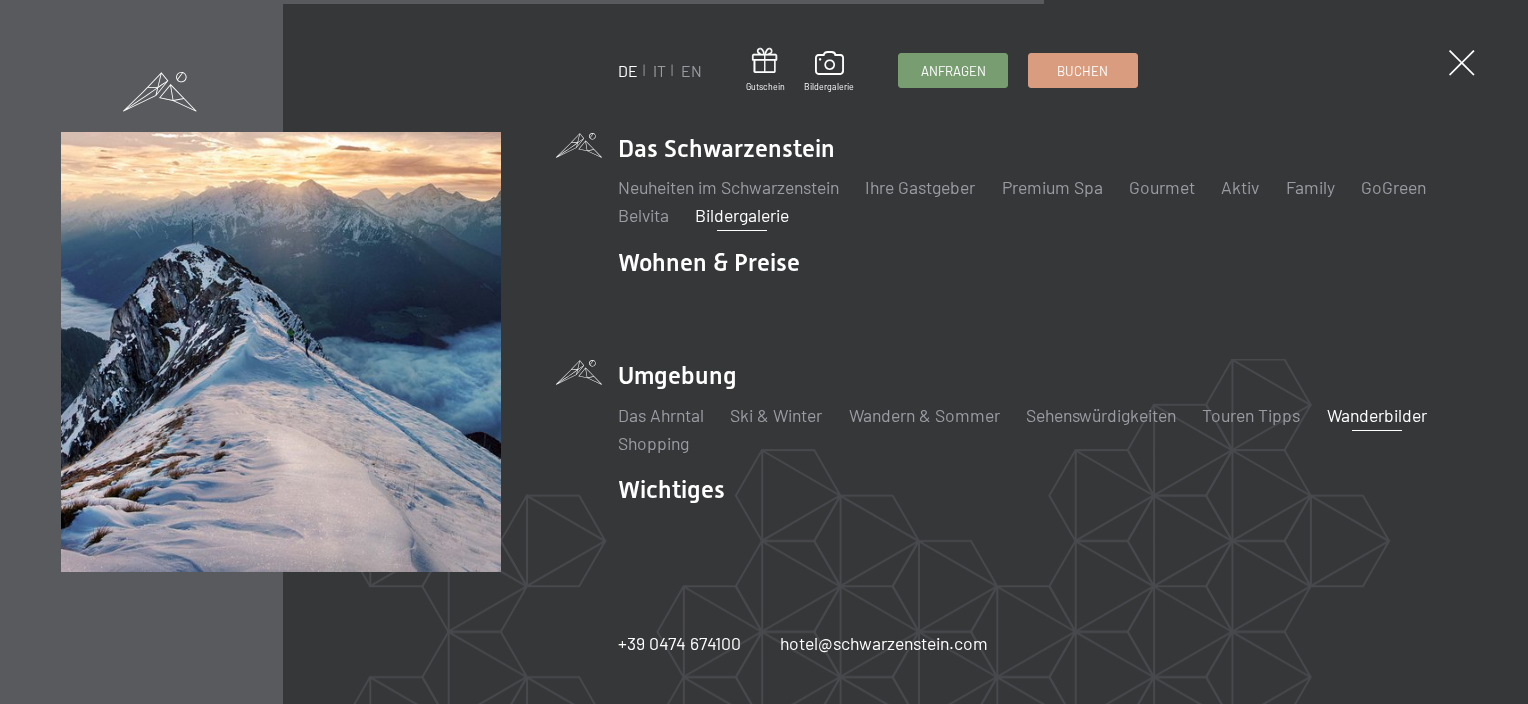 click on "Wanderbilder" at bounding box center (1377, 415) 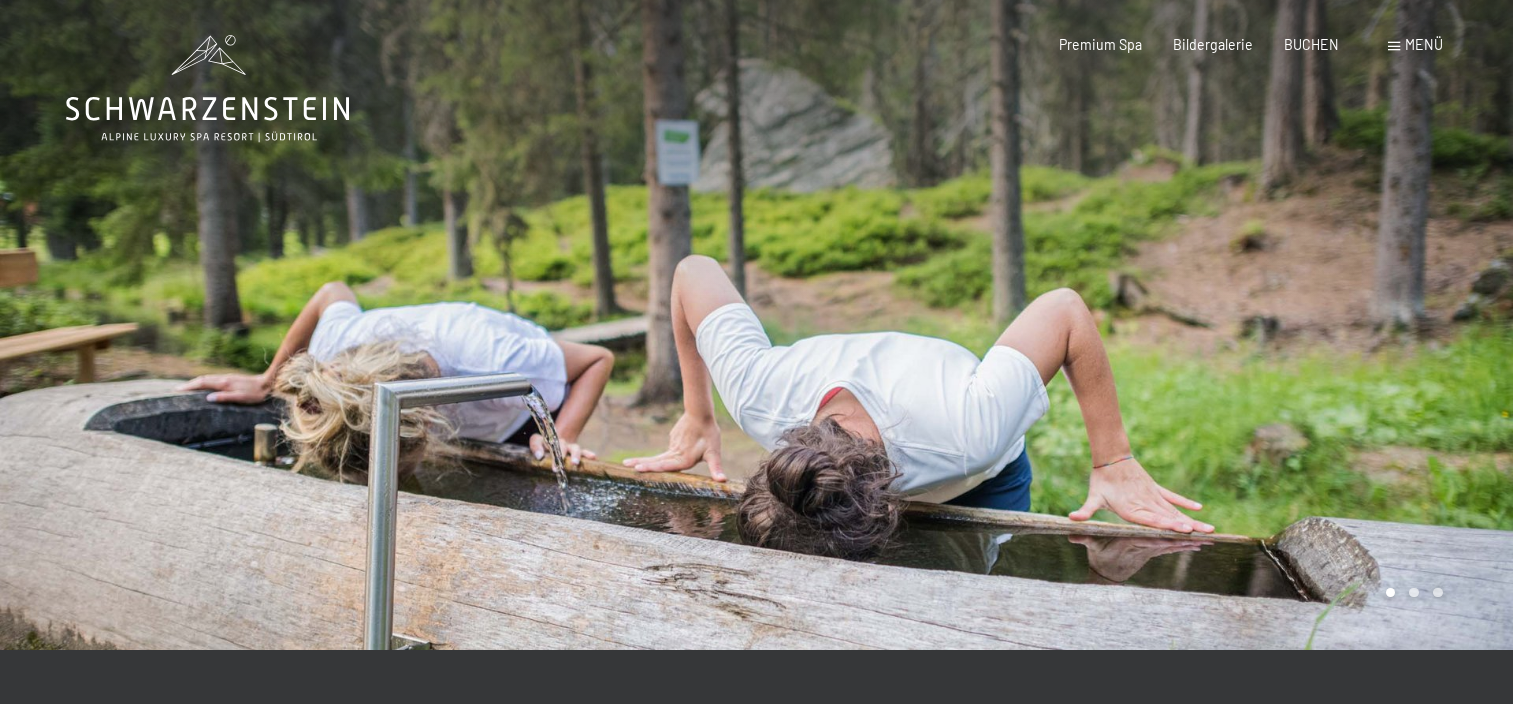 scroll, scrollTop: 0, scrollLeft: 0, axis: both 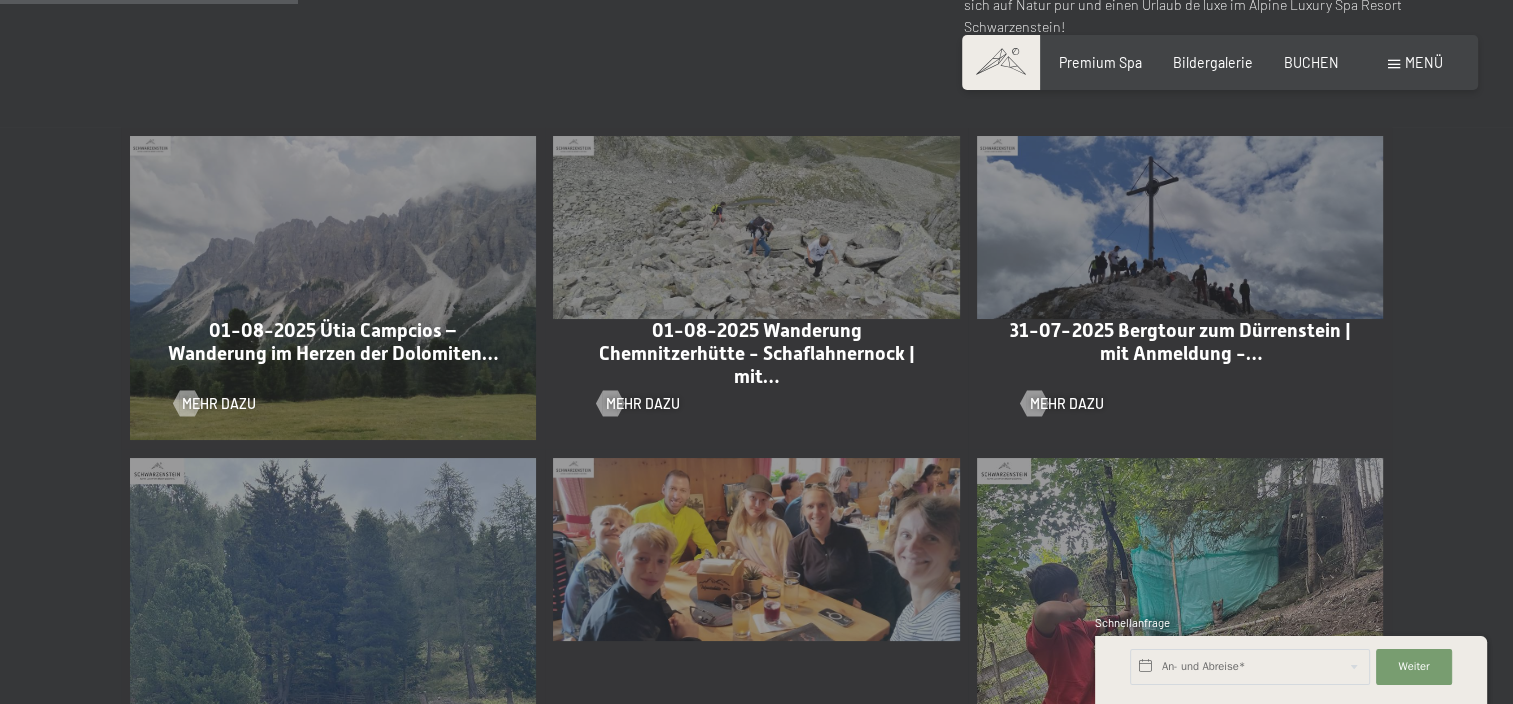 click on "Einwilligung Marketing*" at bounding box center [634, 409] 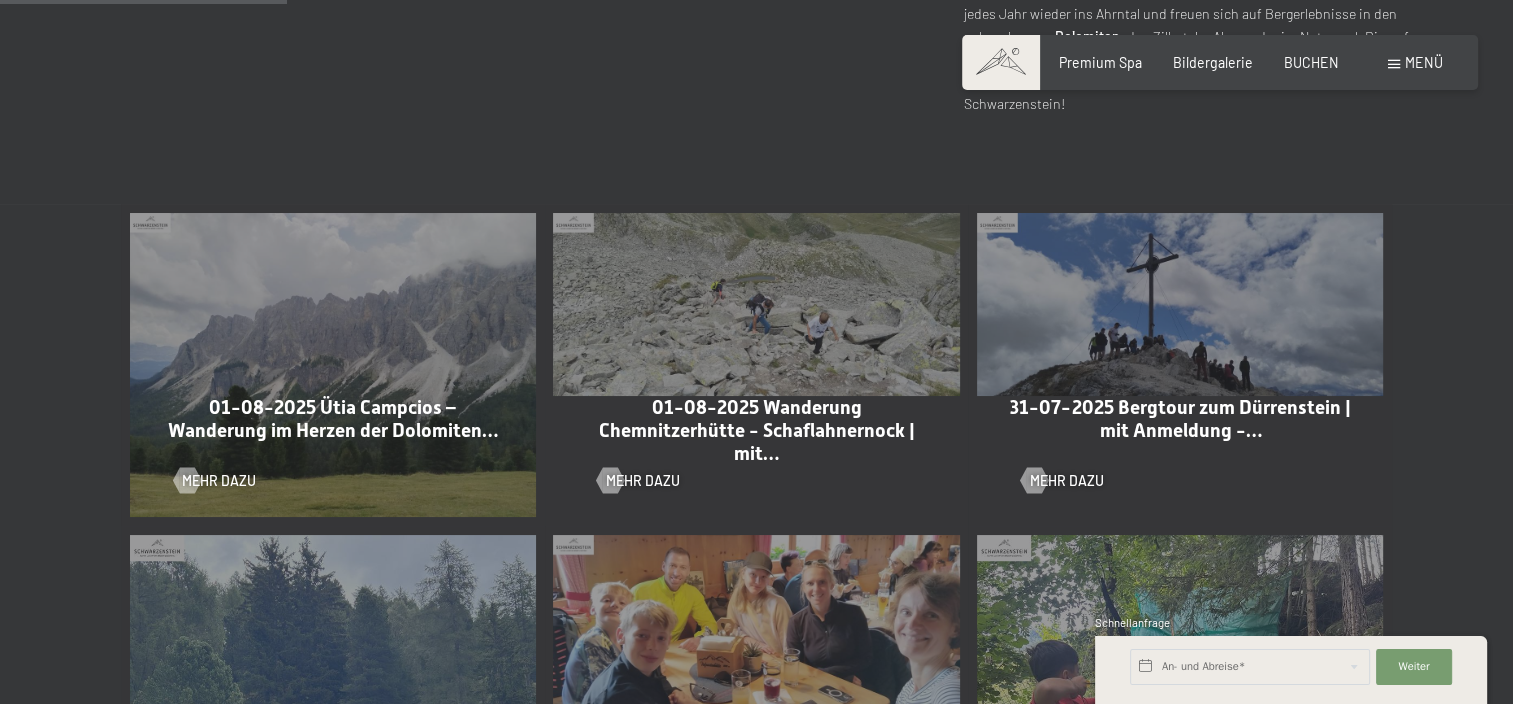 scroll, scrollTop: 800, scrollLeft: 0, axis: vertical 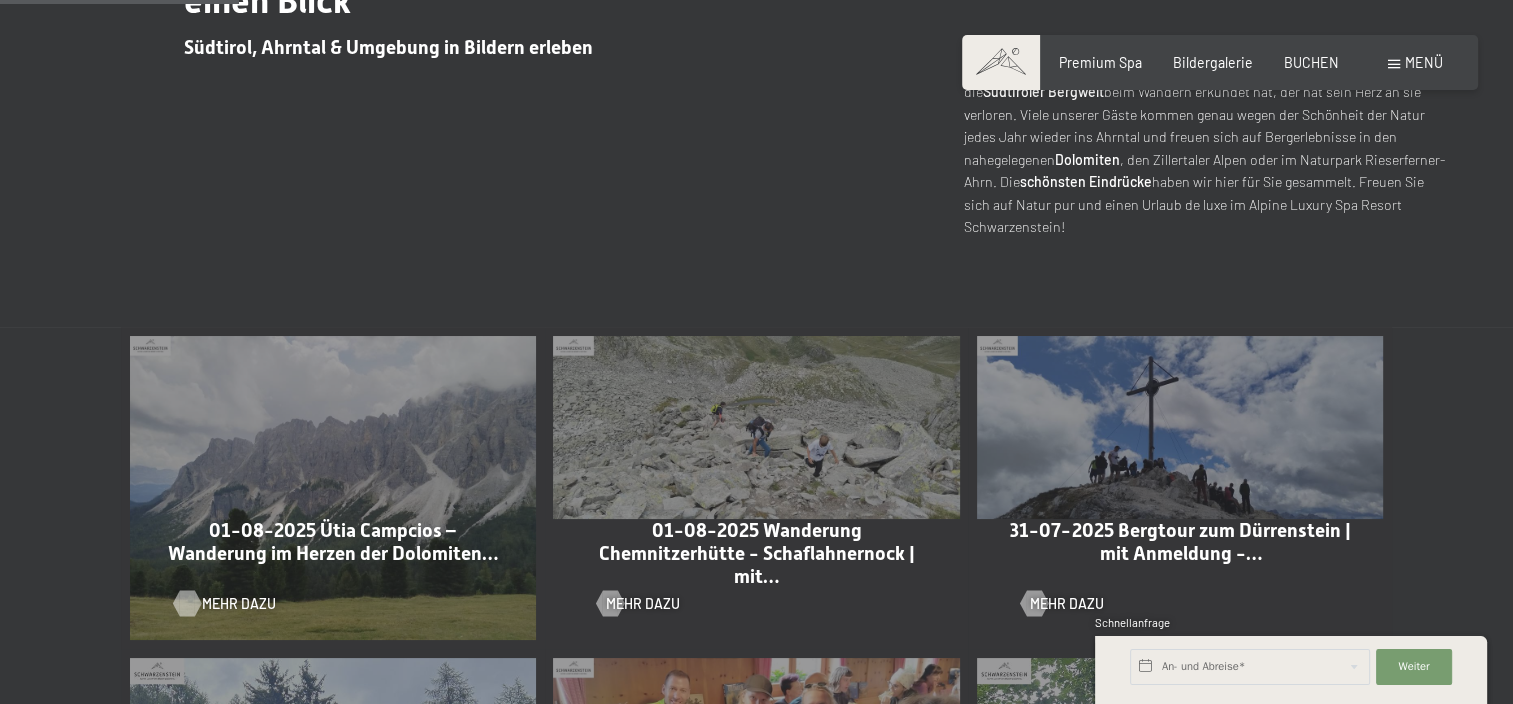 click on "Mehr dazu" at bounding box center [239, 604] 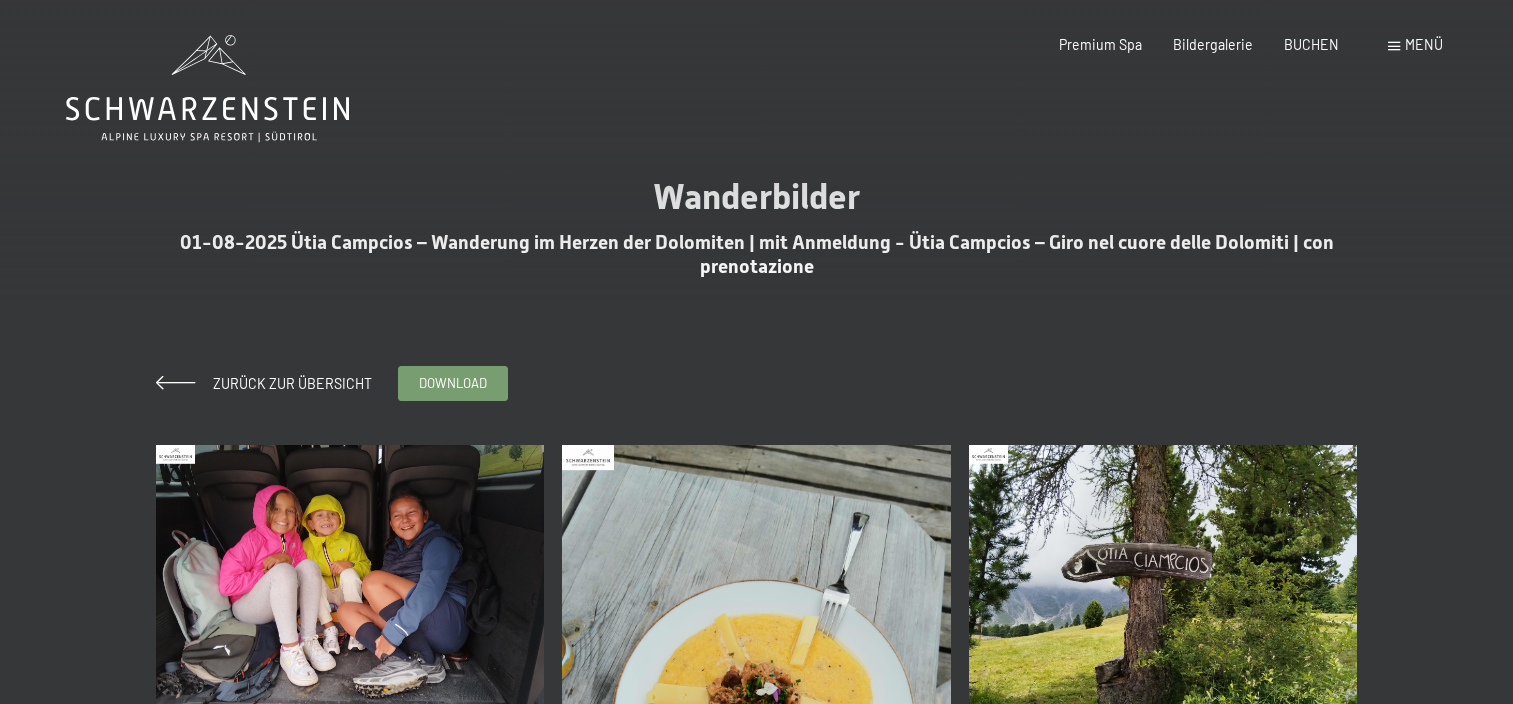 scroll, scrollTop: 0, scrollLeft: 0, axis: both 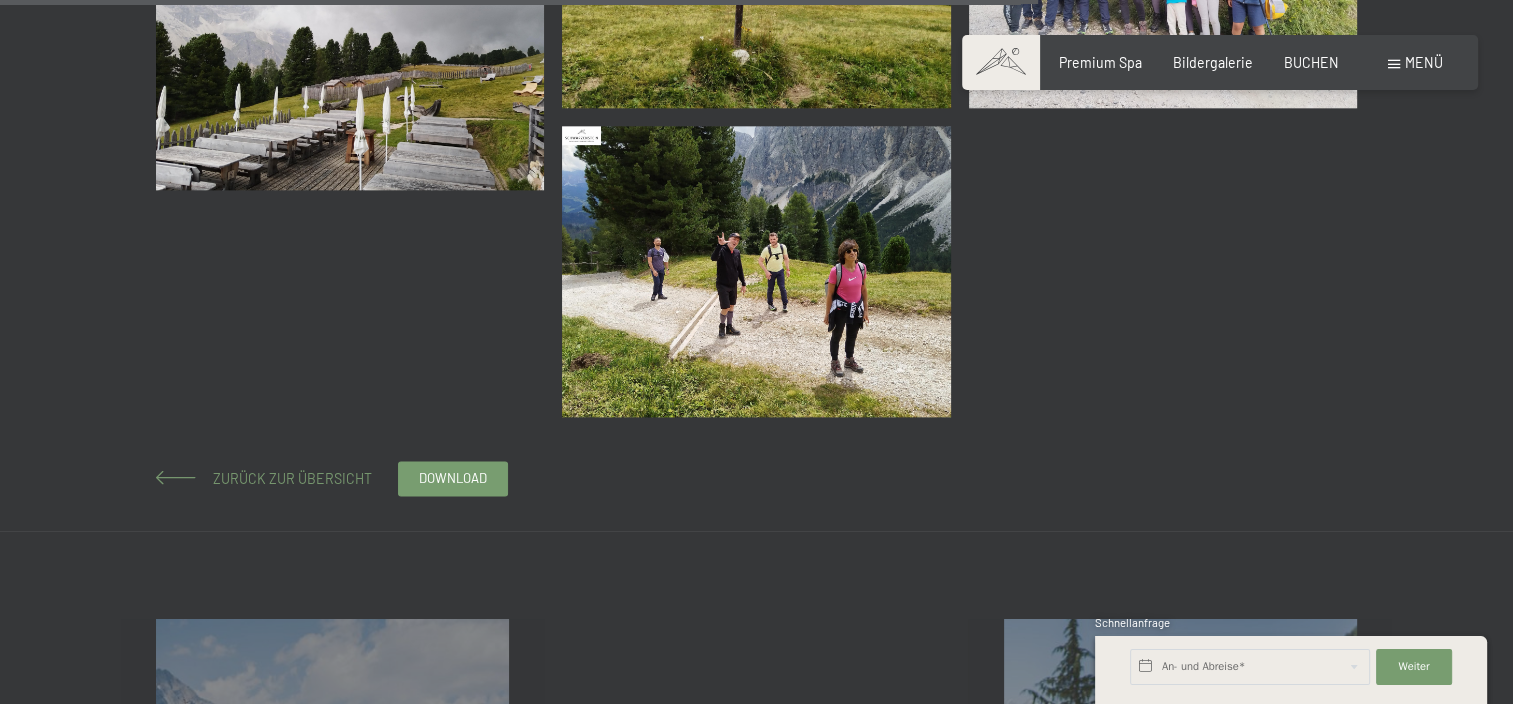 click on "Zurück zur Übersicht" at bounding box center (285, 478) 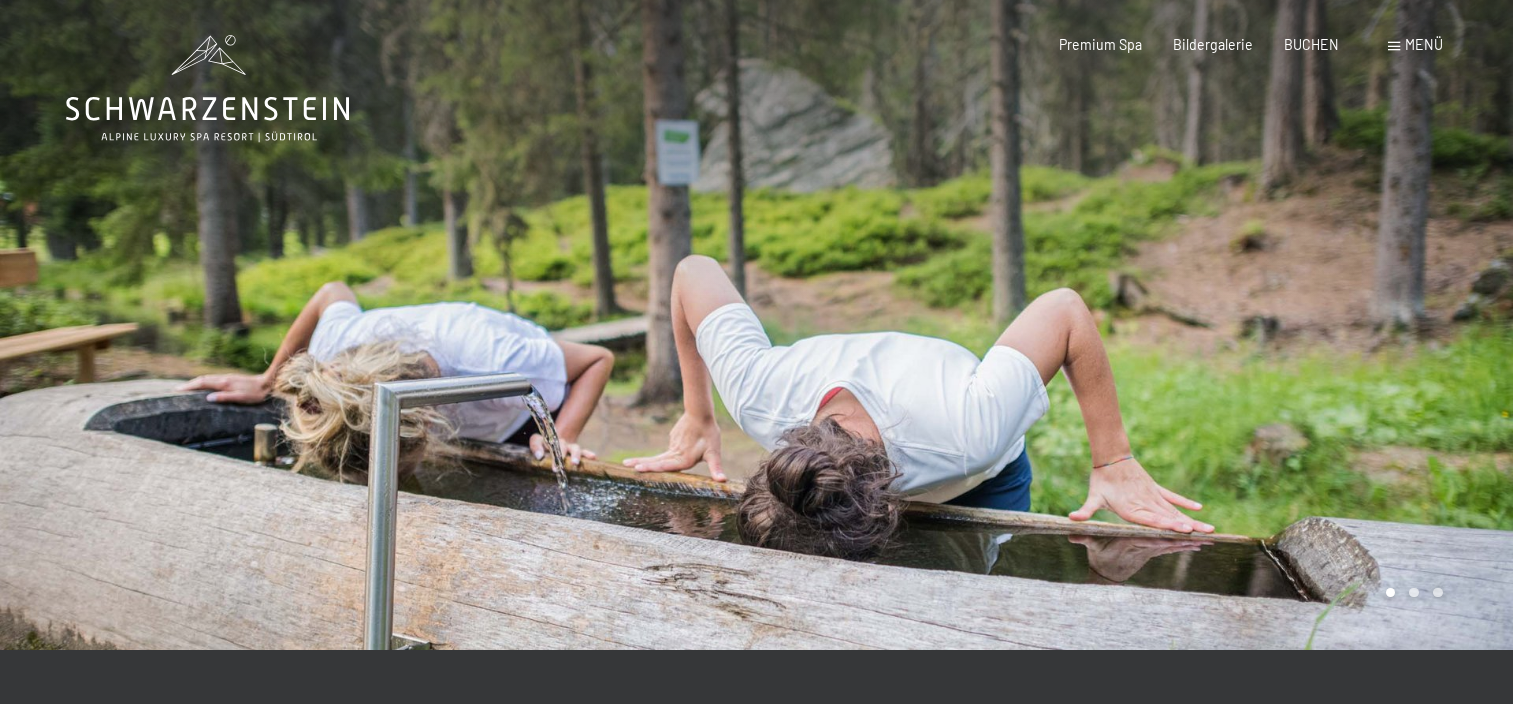 scroll, scrollTop: 0, scrollLeft: 0, axis: both 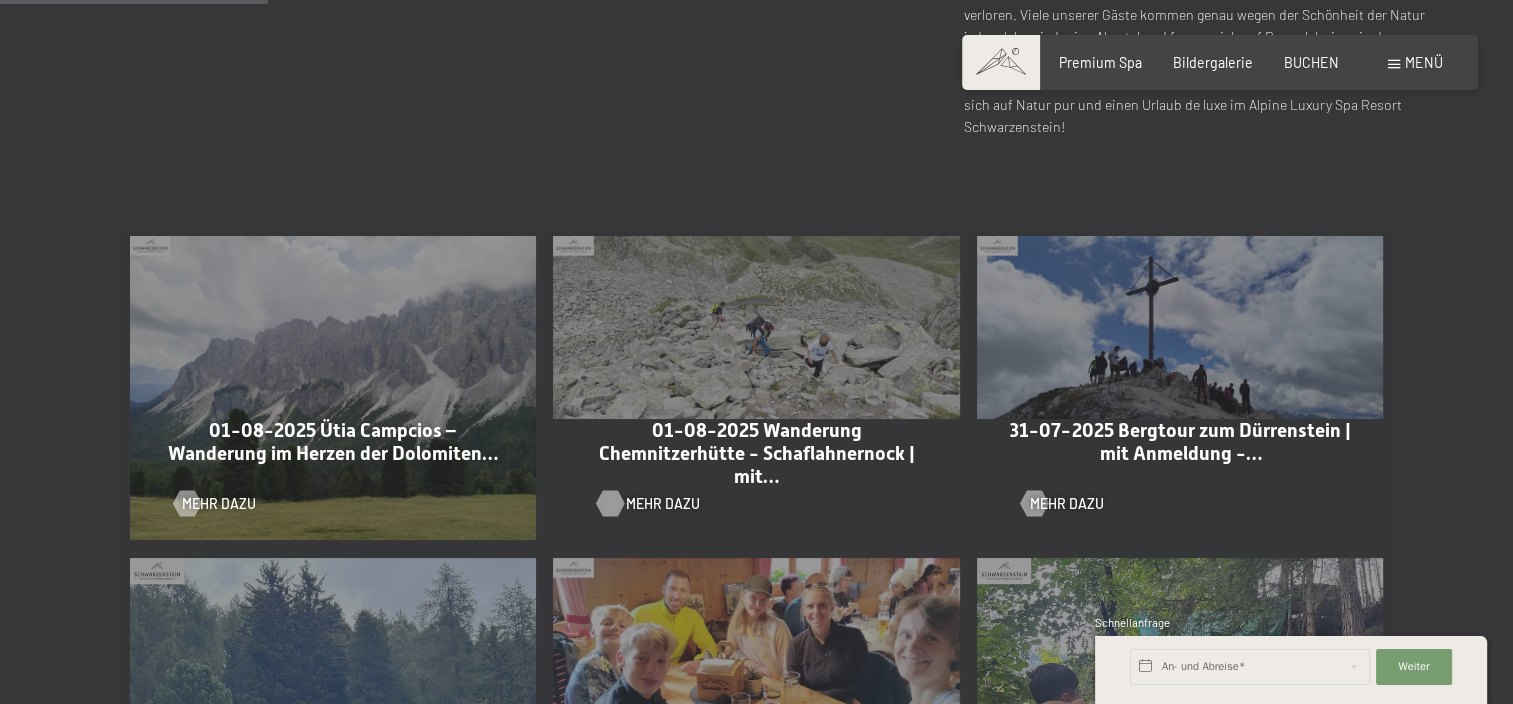 click on "Mehr dazu" at bounding box center [663, 504] 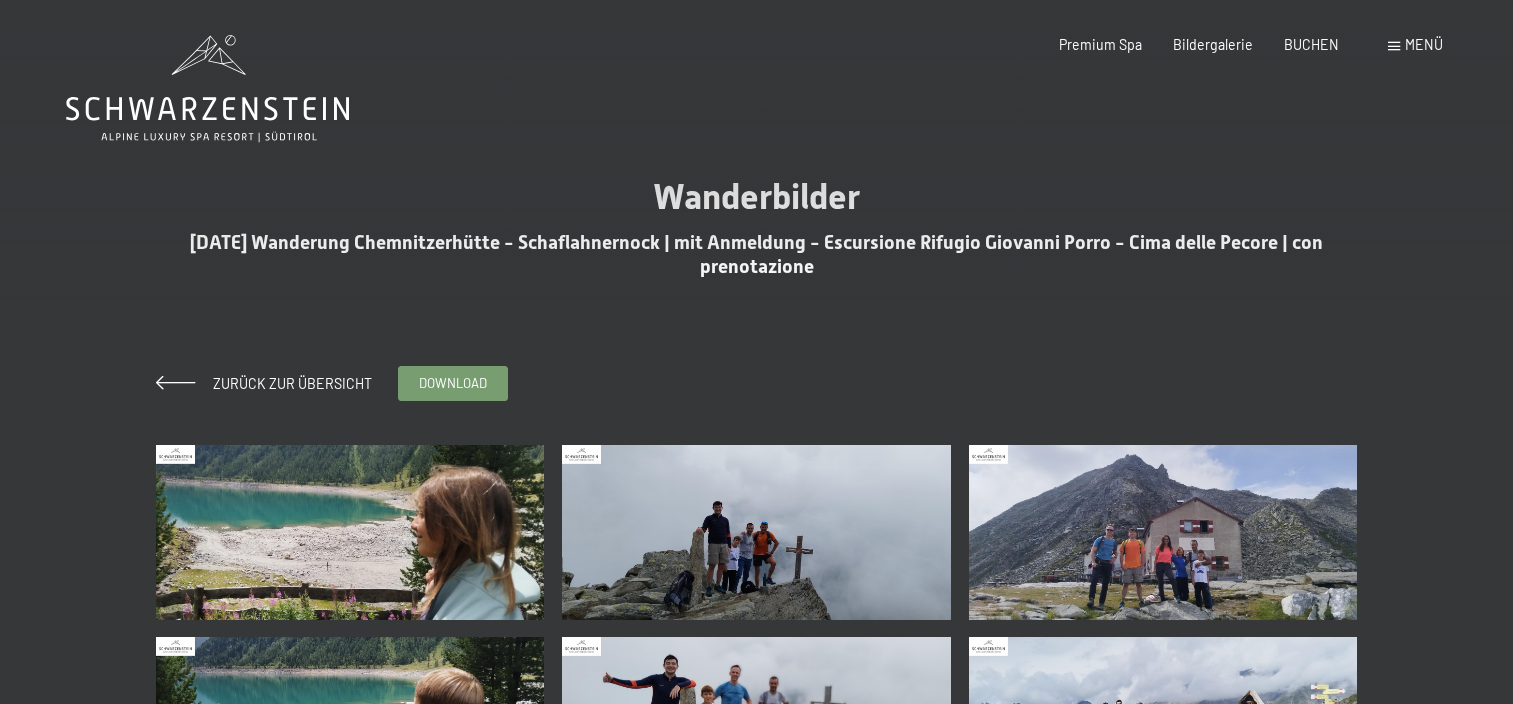 scroll, scrollTop: 0, scrollLeft: 0, axis: both 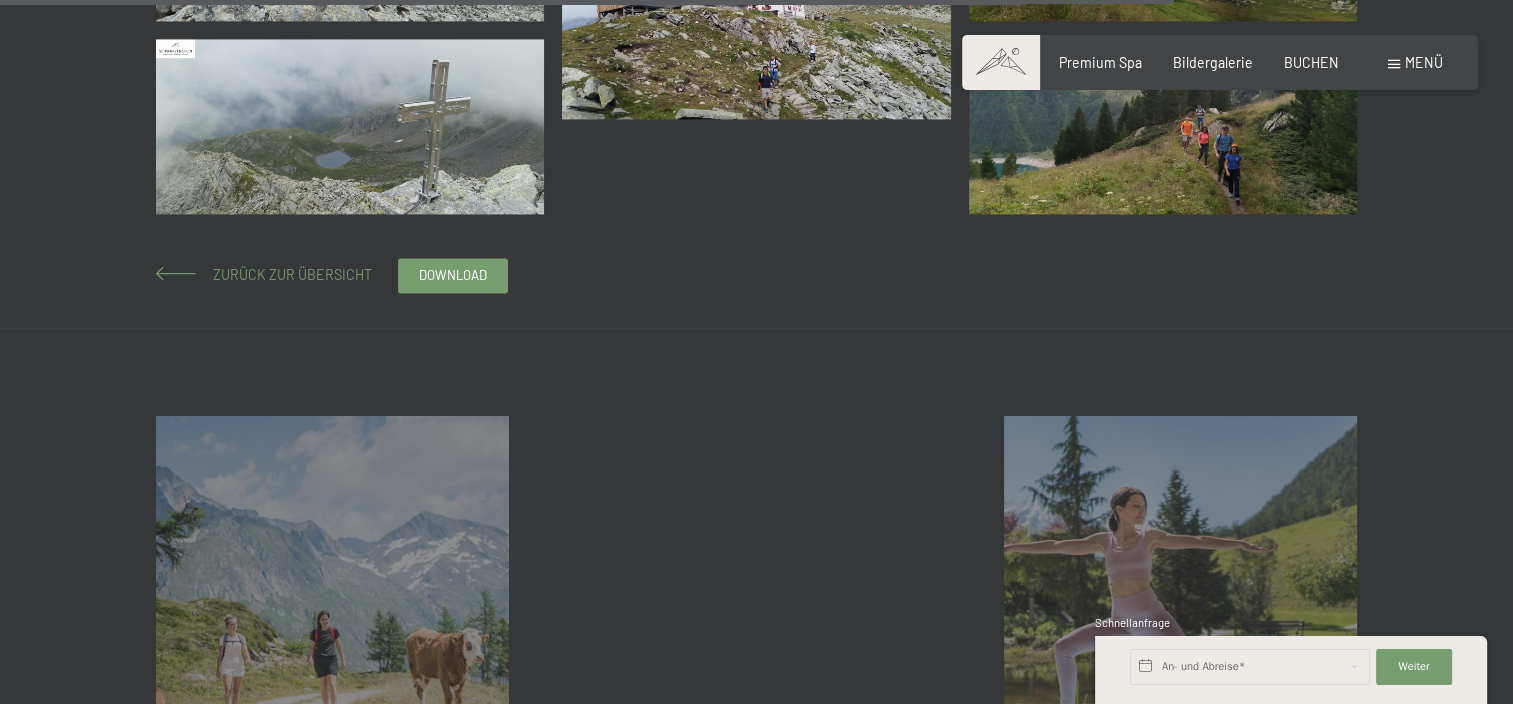 click on "Zurück zur Übersicht" at bounding box center (285, 274) 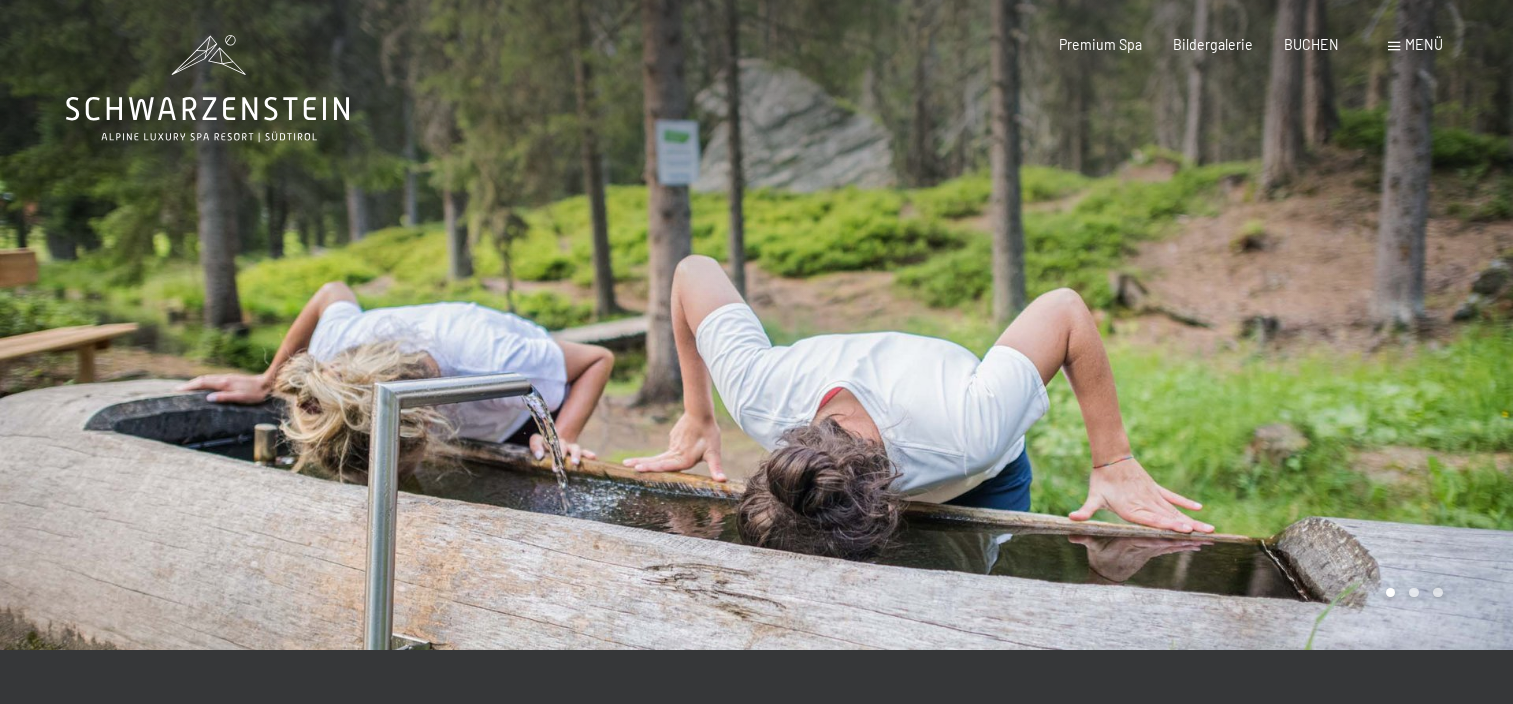 scroll, scrollTop: 0, scrollLeft: 0, axis: both 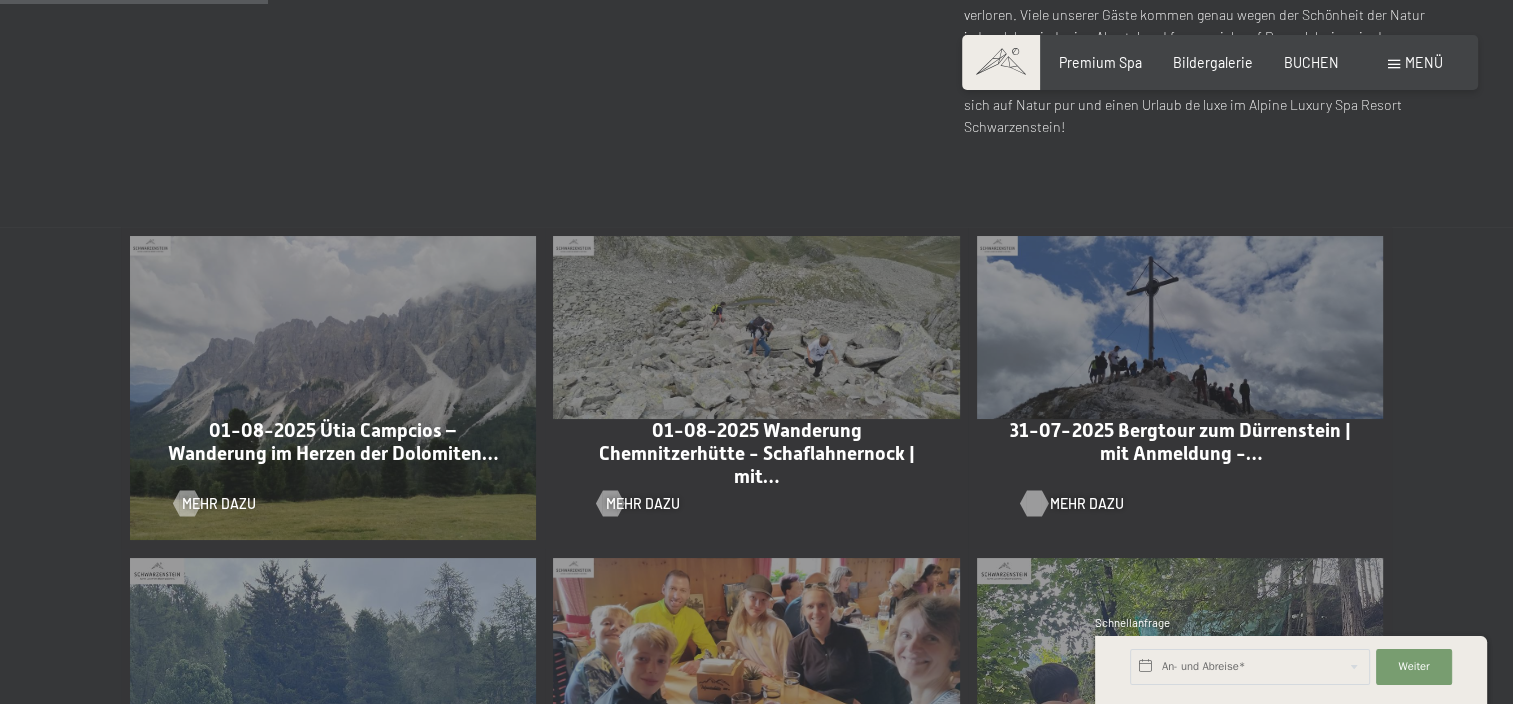click on "Mehr dazu" at bounding box center [1087, 504] 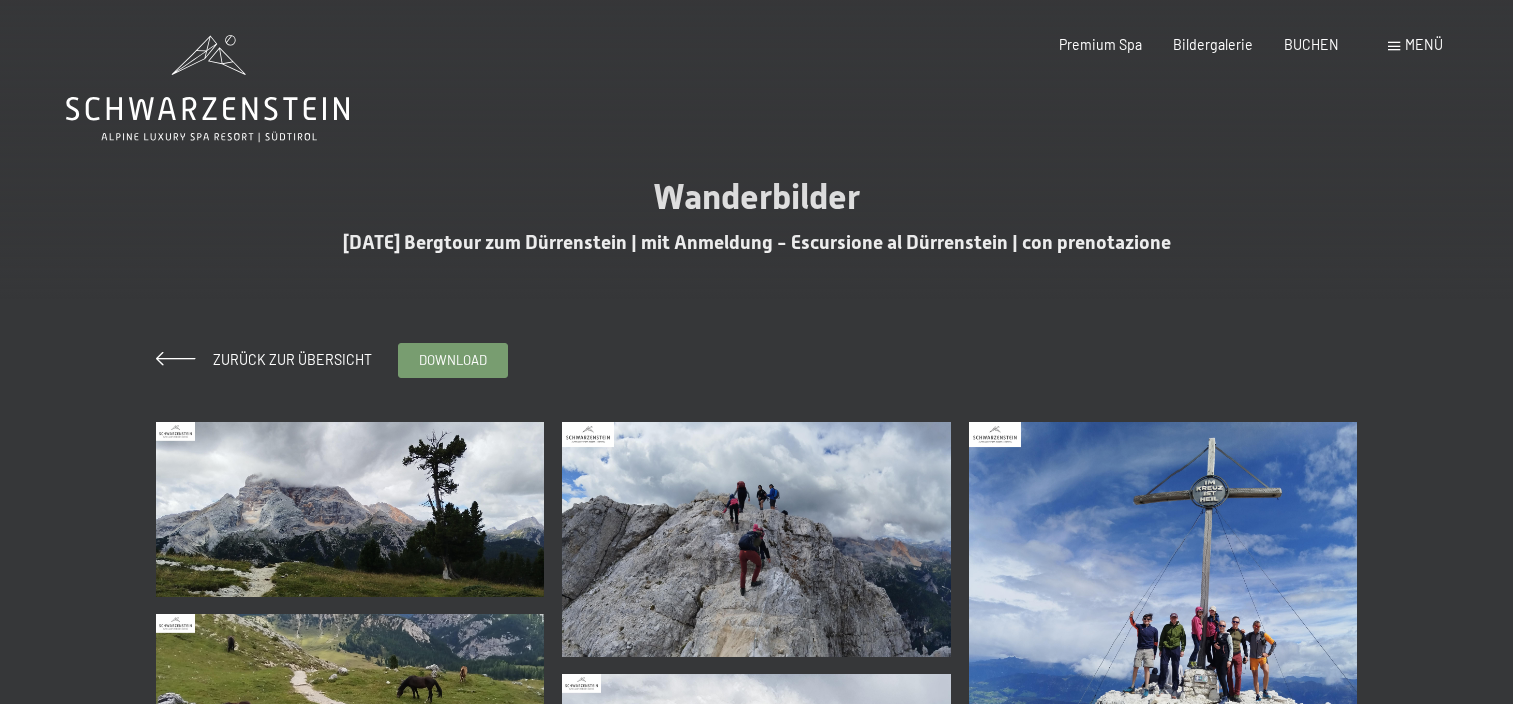 scroll, scrollTop: 0, scrollLeft: 0, axis: both 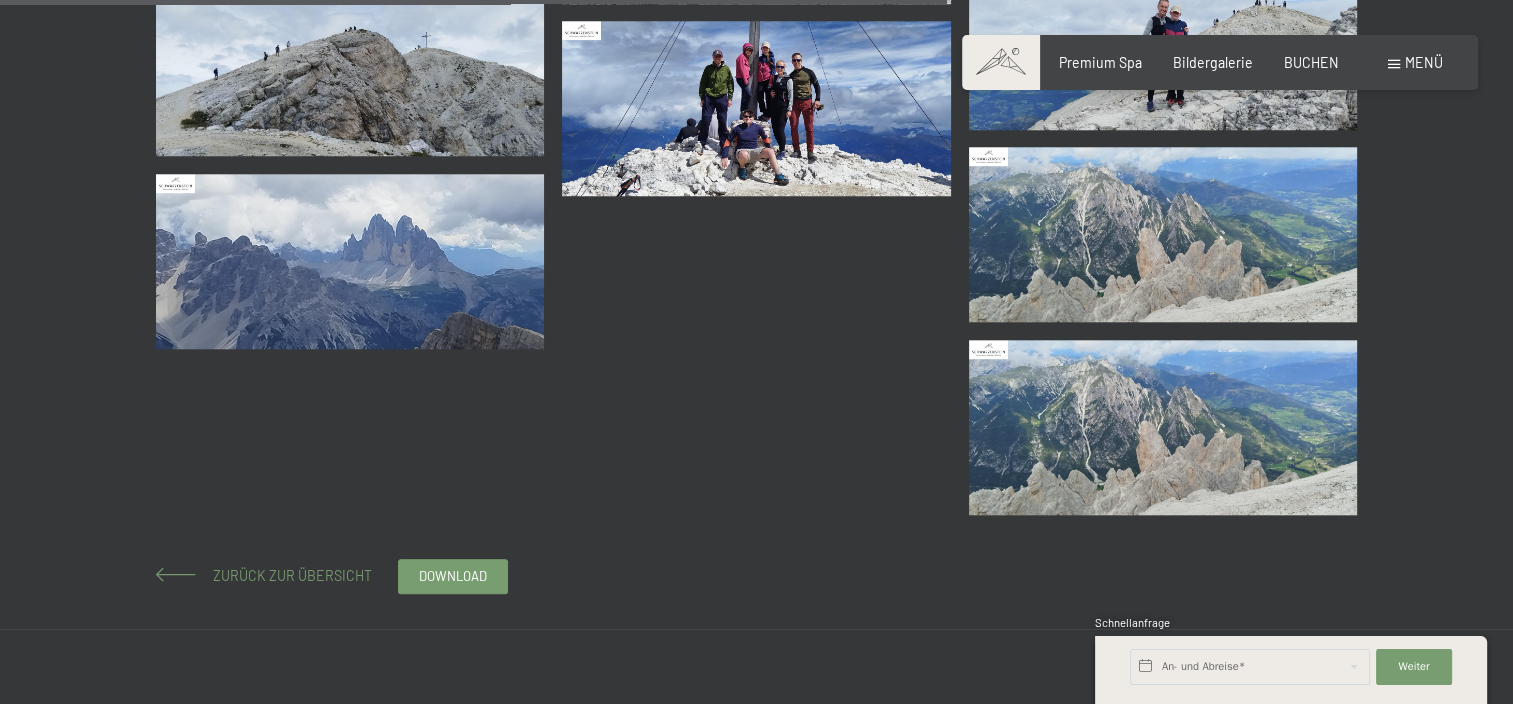 click on "Zurück zur Übersicht" at bounding box center [285, 575] 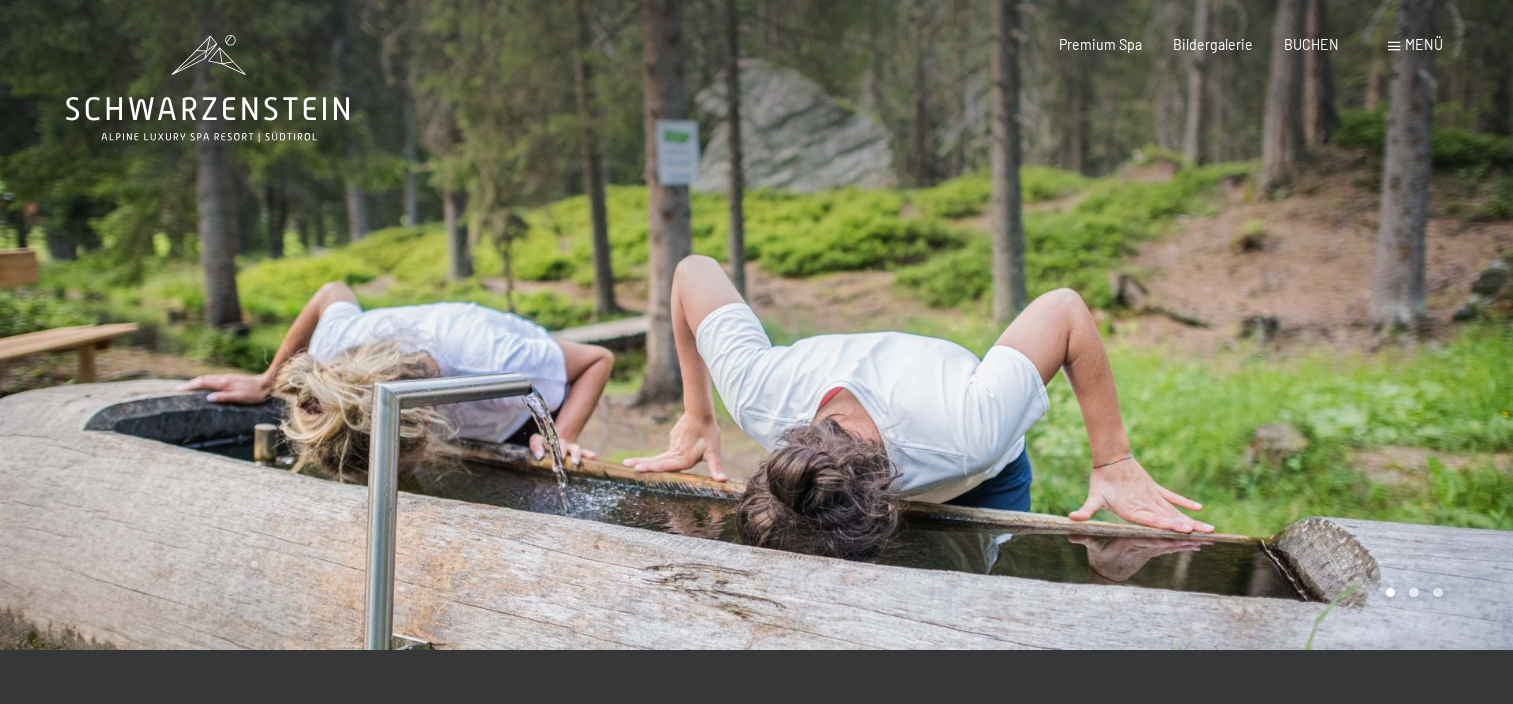scroll, scrollTop: 0, scrollLeft: 0, axis: both 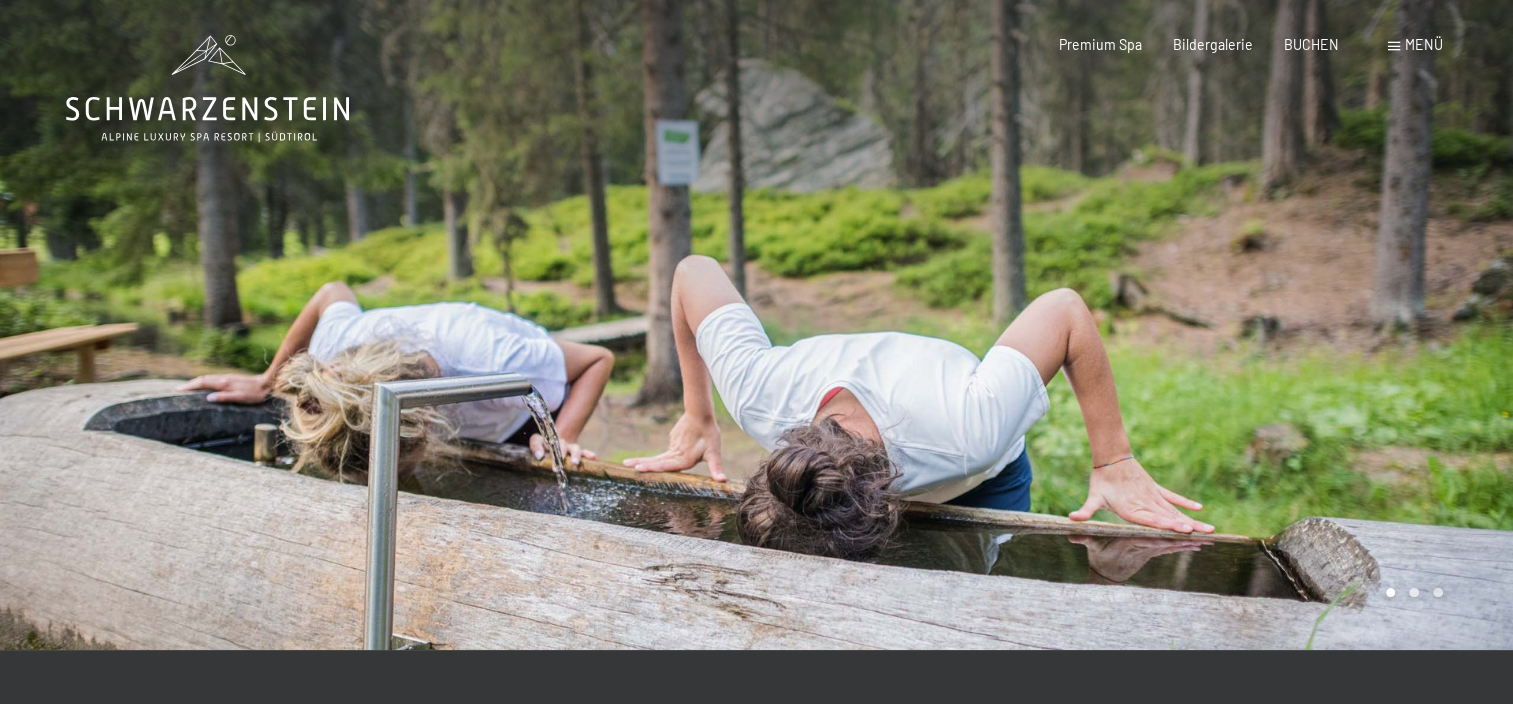 click on "Menü" at bounding box center (1415, 45) 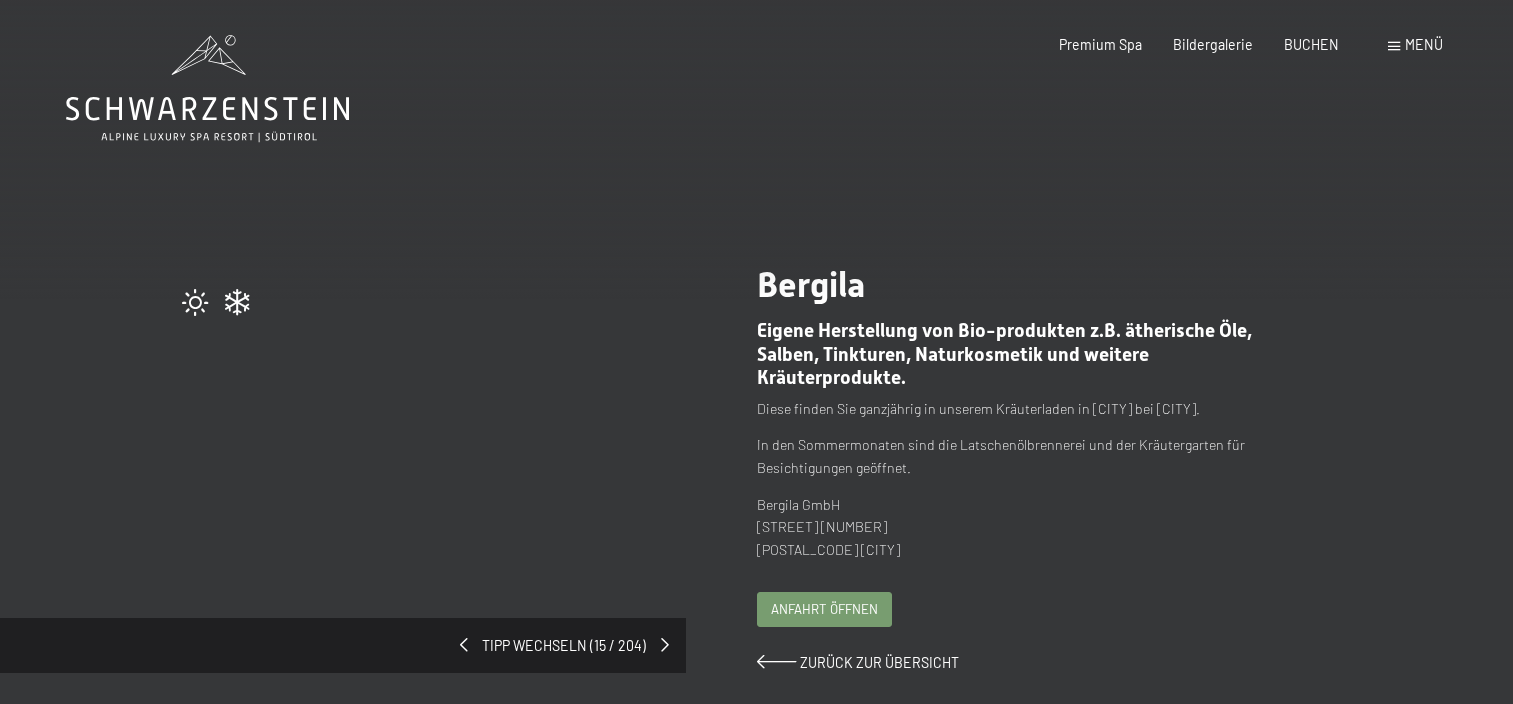 scroll, scrollTop: 0, scrollLeft: 0, axis: both 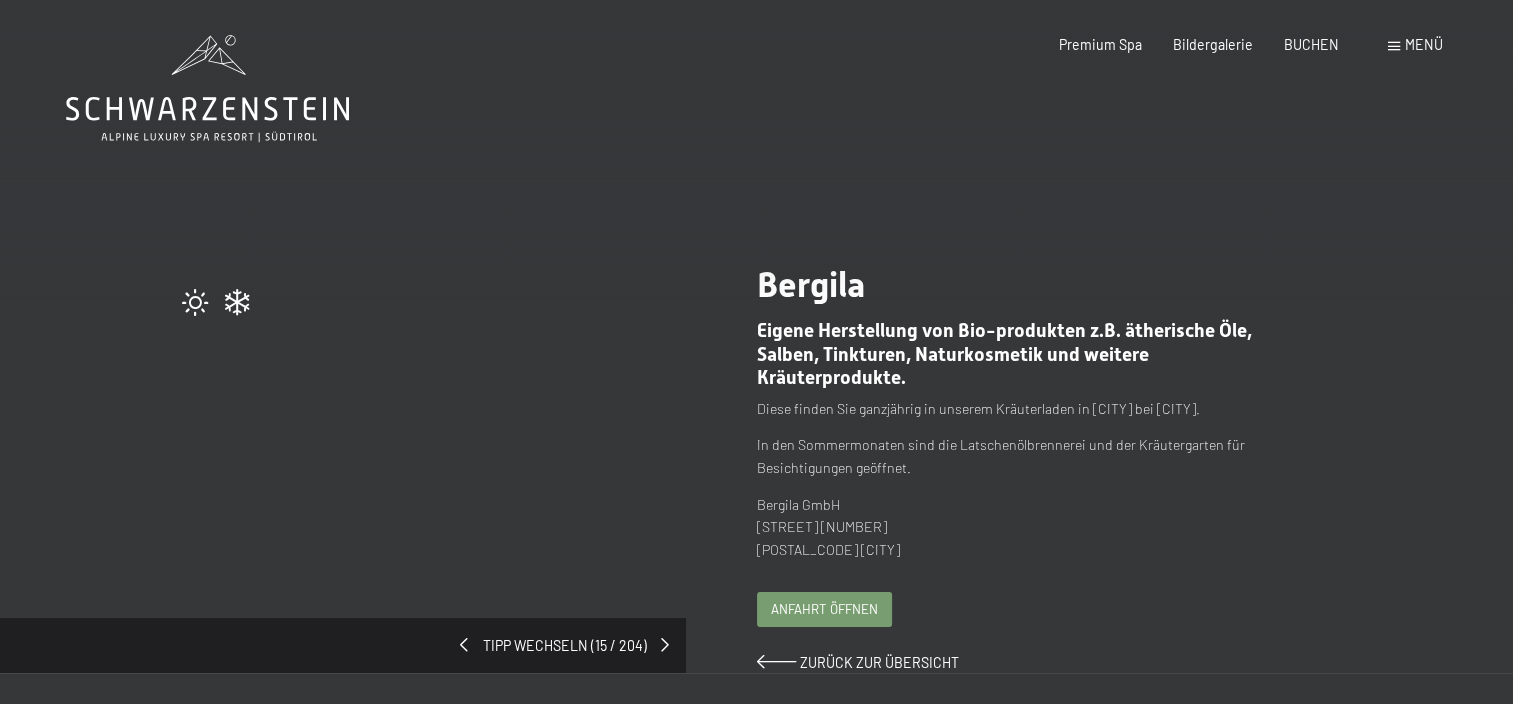 click on "Menü" at bounding box center [1415, 45] 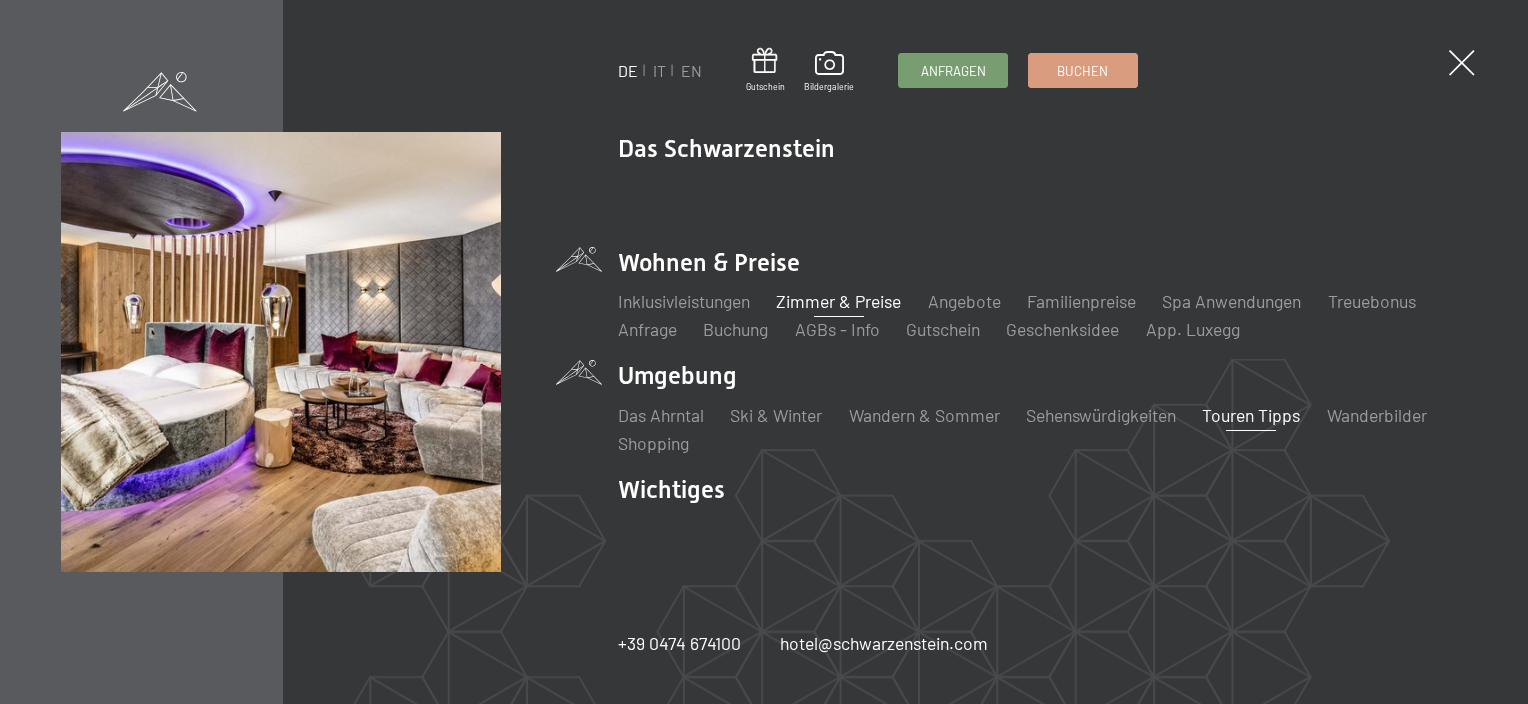 click on "Zimmer & Preise" at bounding box center (838, 301) 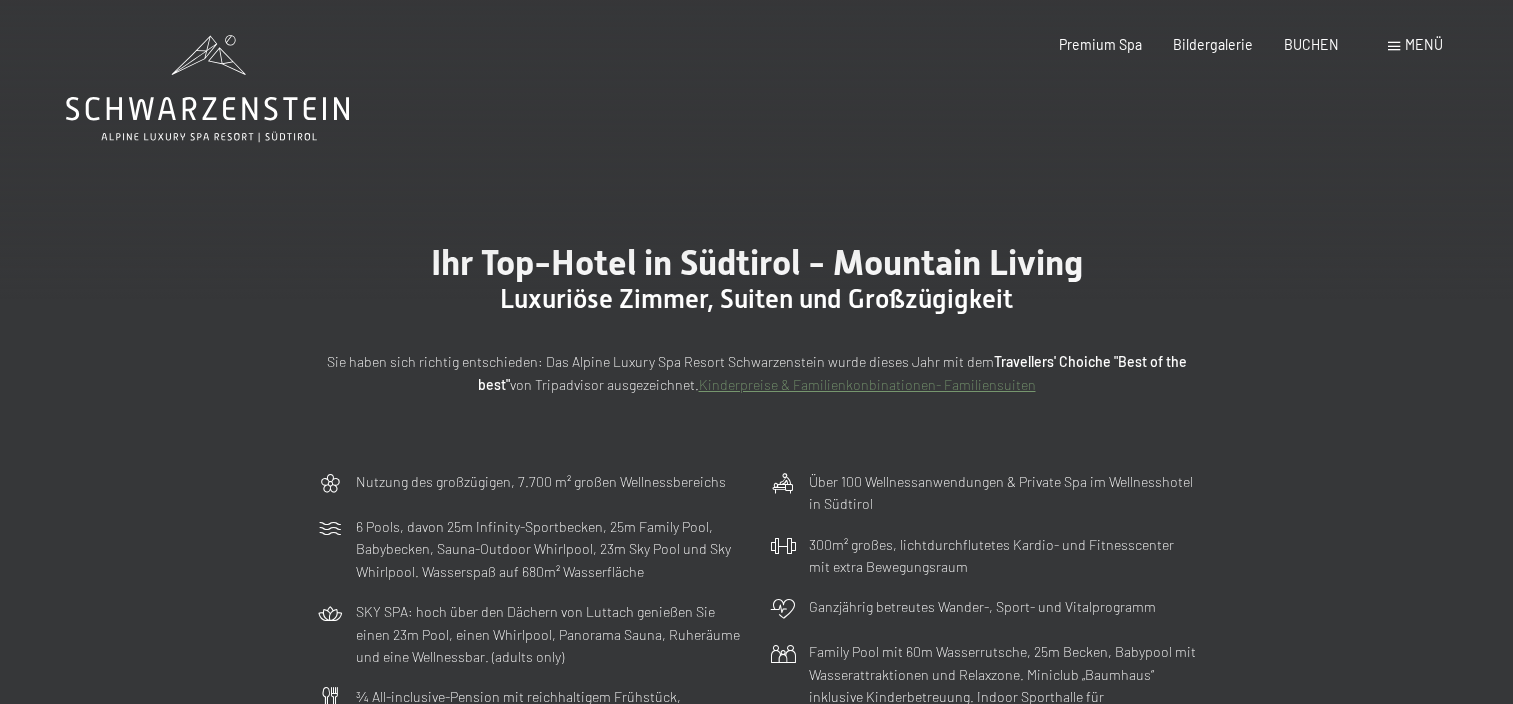 scroll, scrollTop: 0, scrollLeft: 0, axis: both 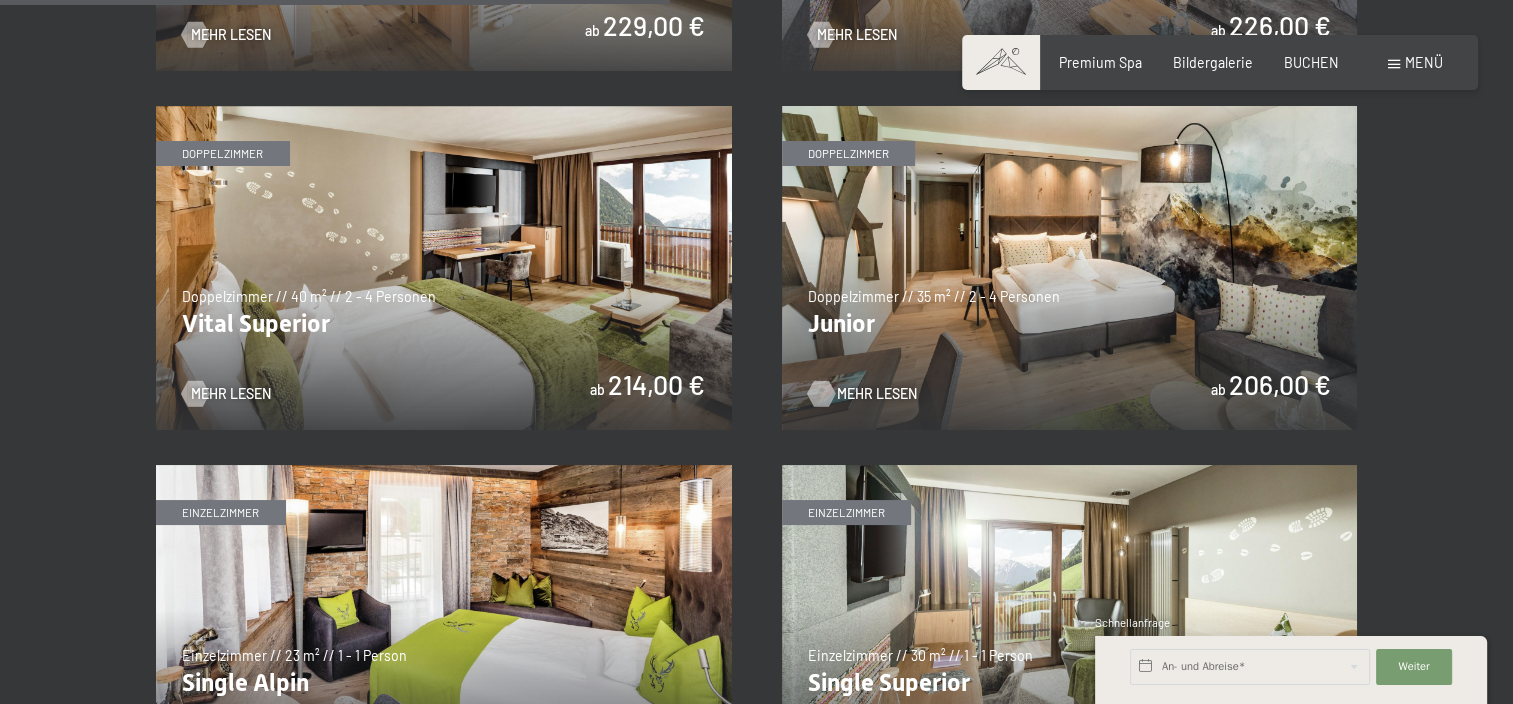 click on "Mehr Lesen" at bounding box center (877, 394) 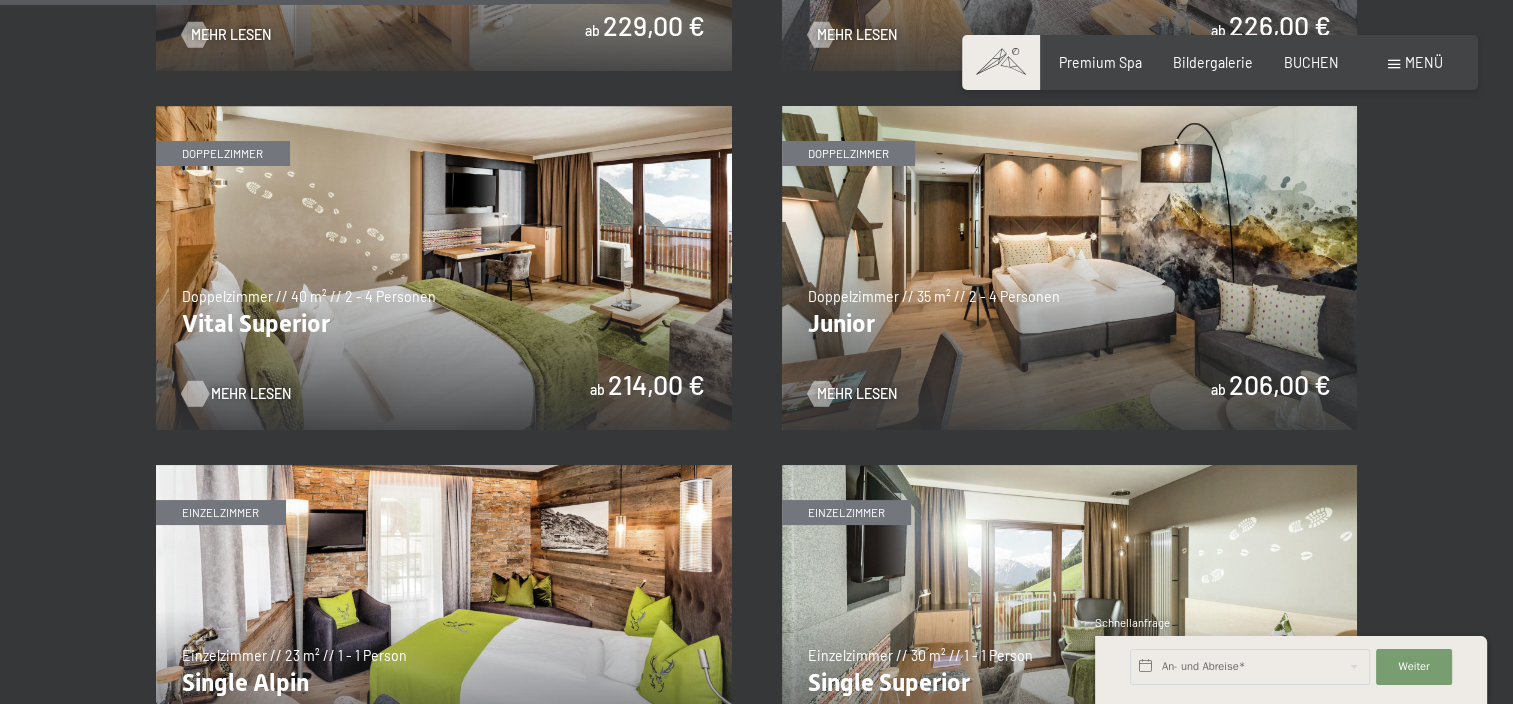 click on "Mehr Lesen" at bounding box center (251, 394) 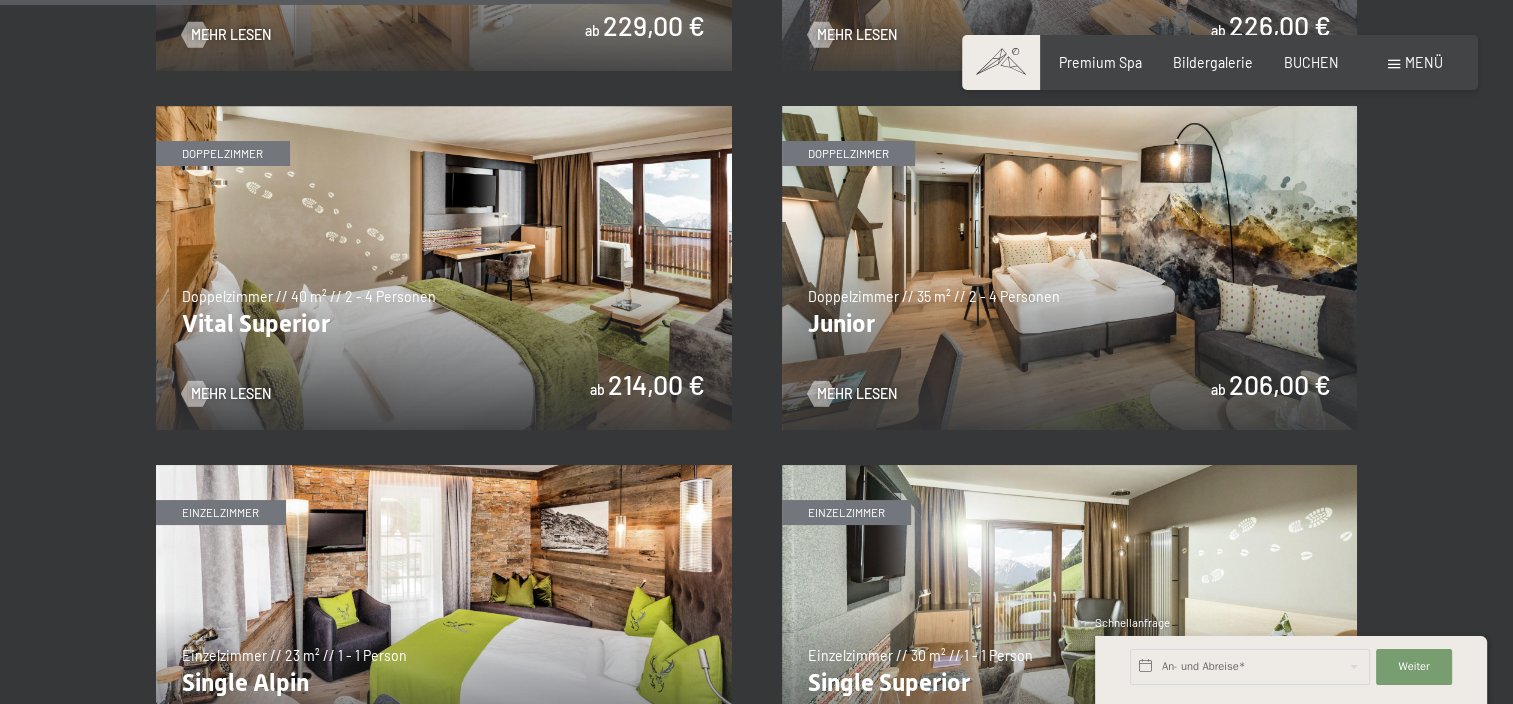 click at bounding box center [1070, 268] 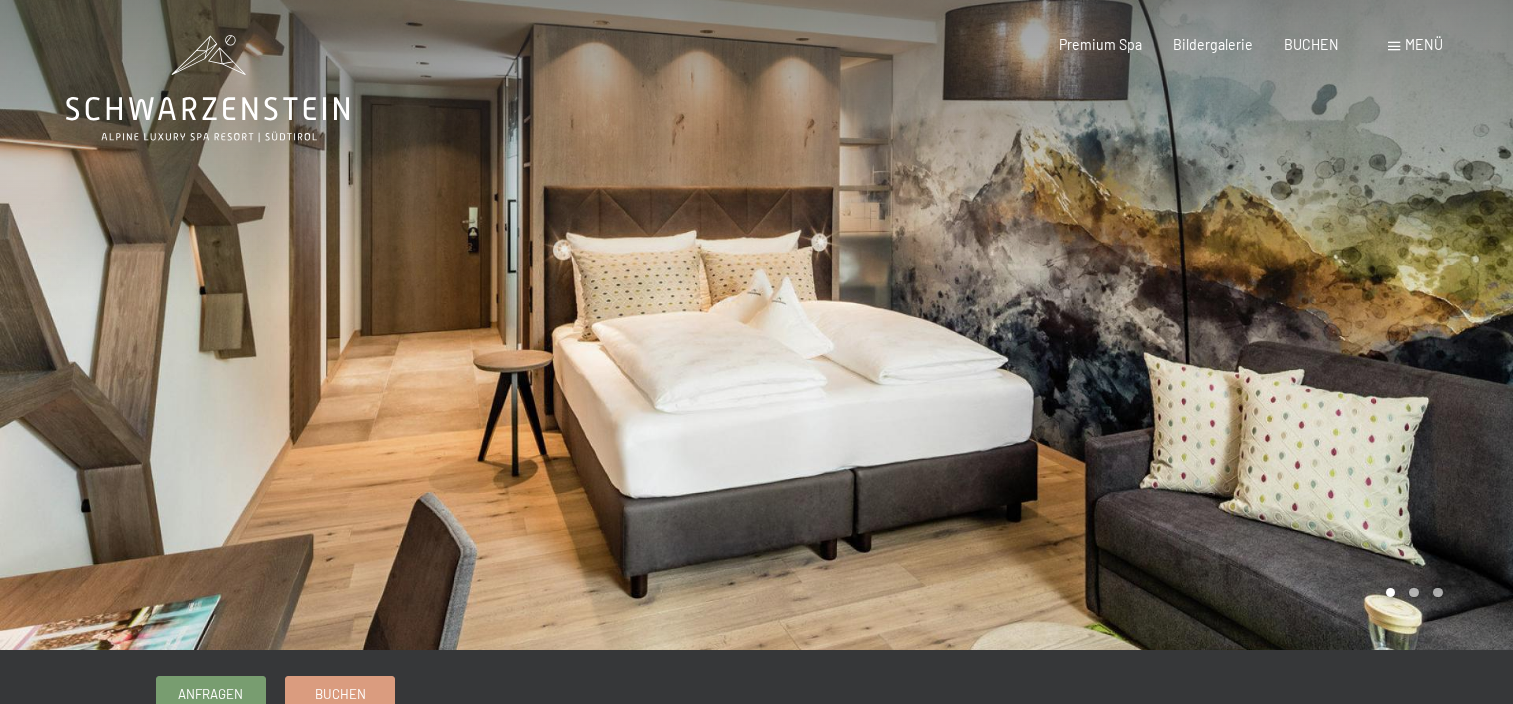 scroll, scrollTop: 0, scrollLeft: 0, axis: both 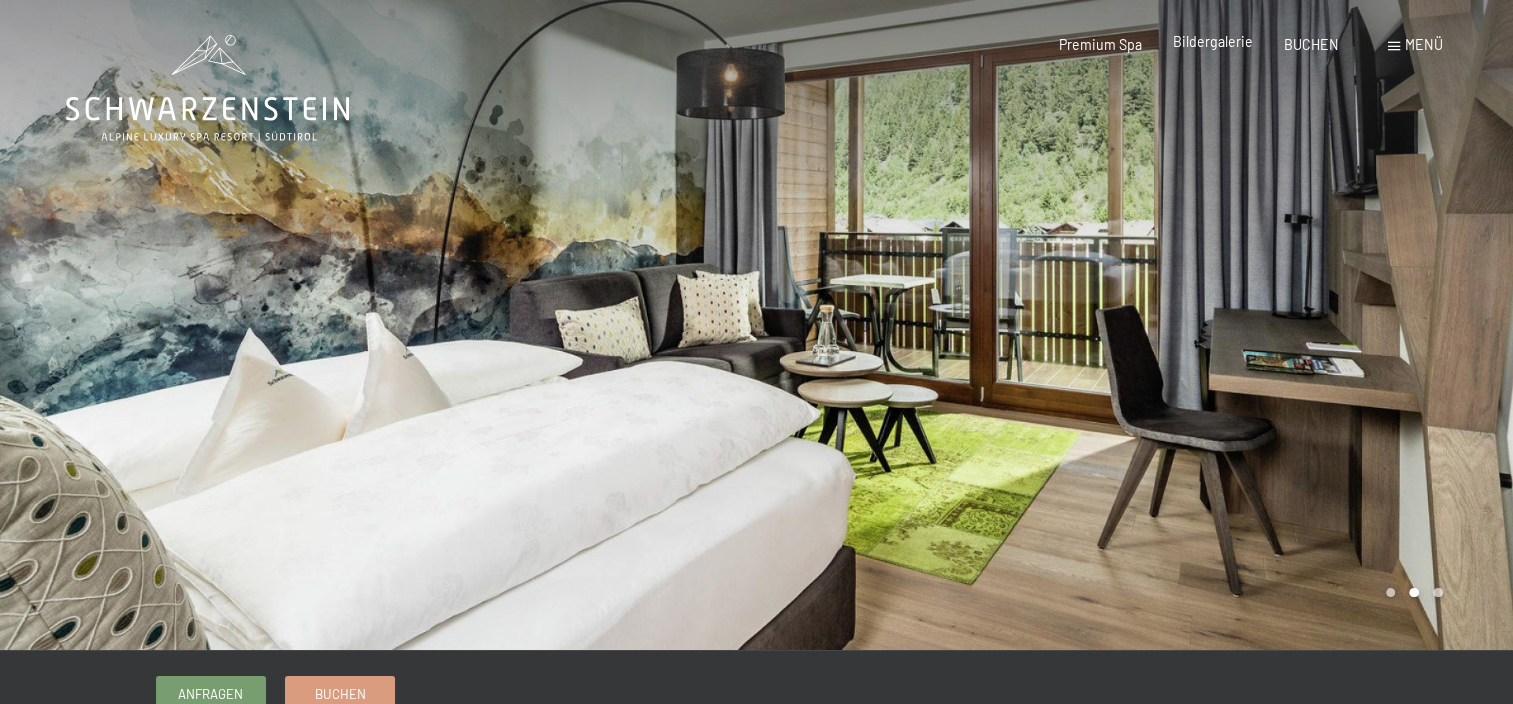 click on "Bildergalerie" at bounding box center (1213, 41) 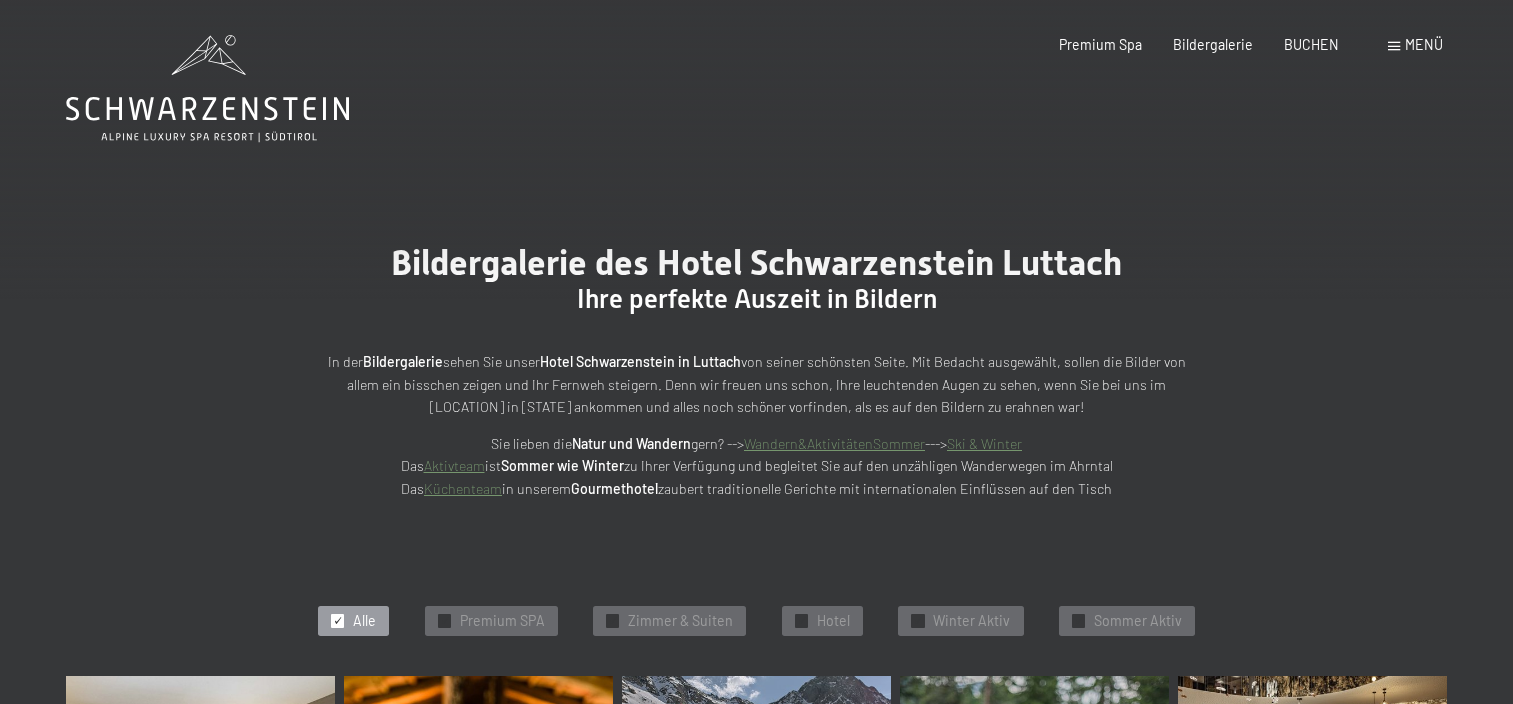 scroll, scrollTop: 0, scrollLeft: 0, axis: both 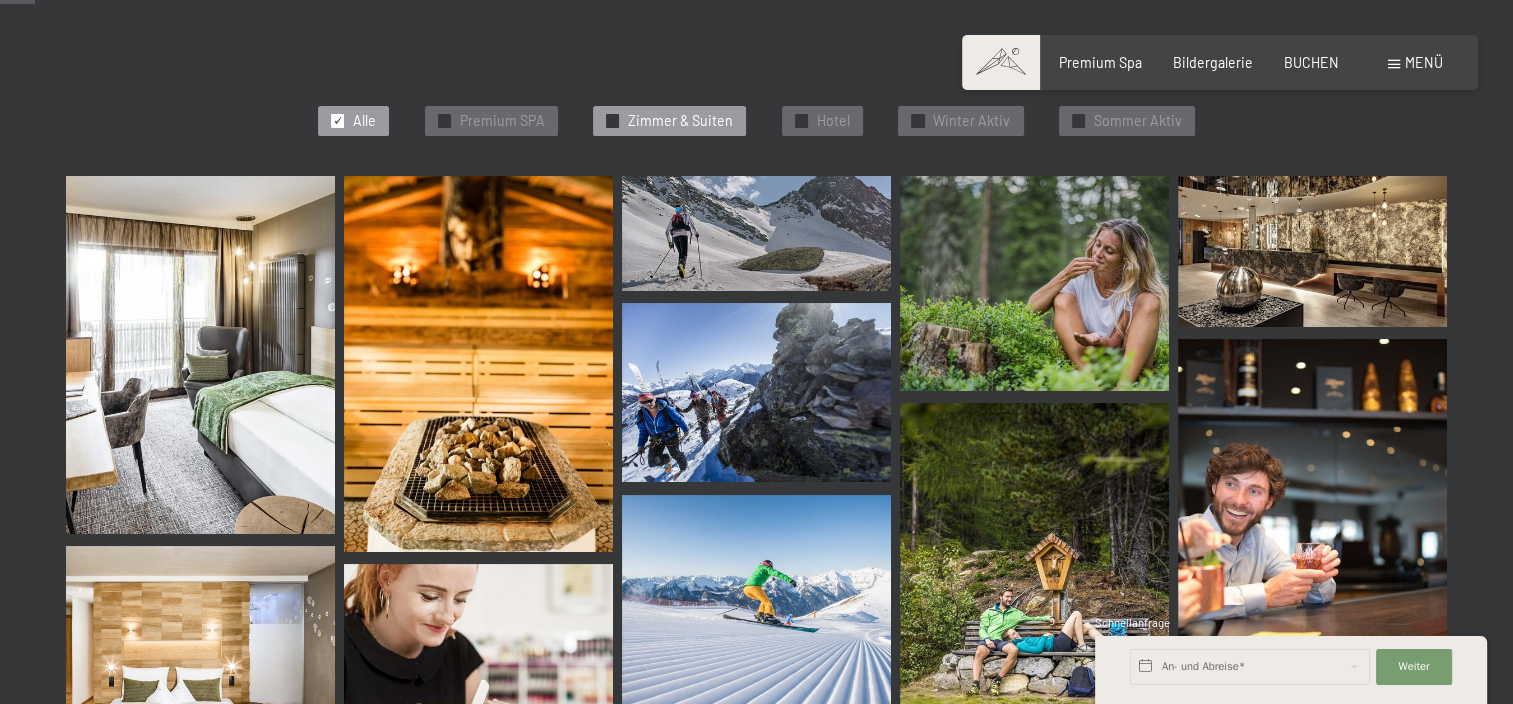 click on "Zimmer & Suiten" at bounding box center (680, 121) 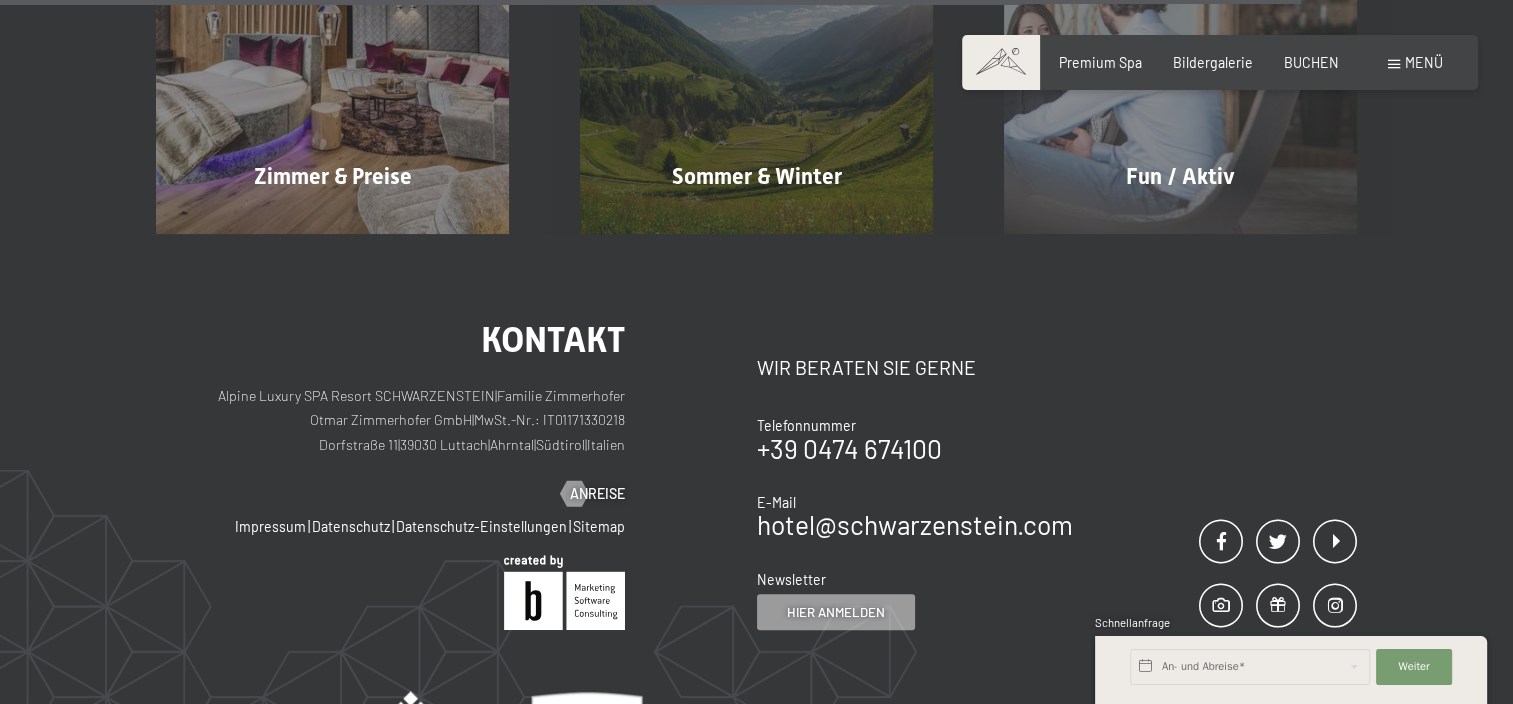 scroll, scrollTop: 1726, scrollLeft: 0, axis: vertical 